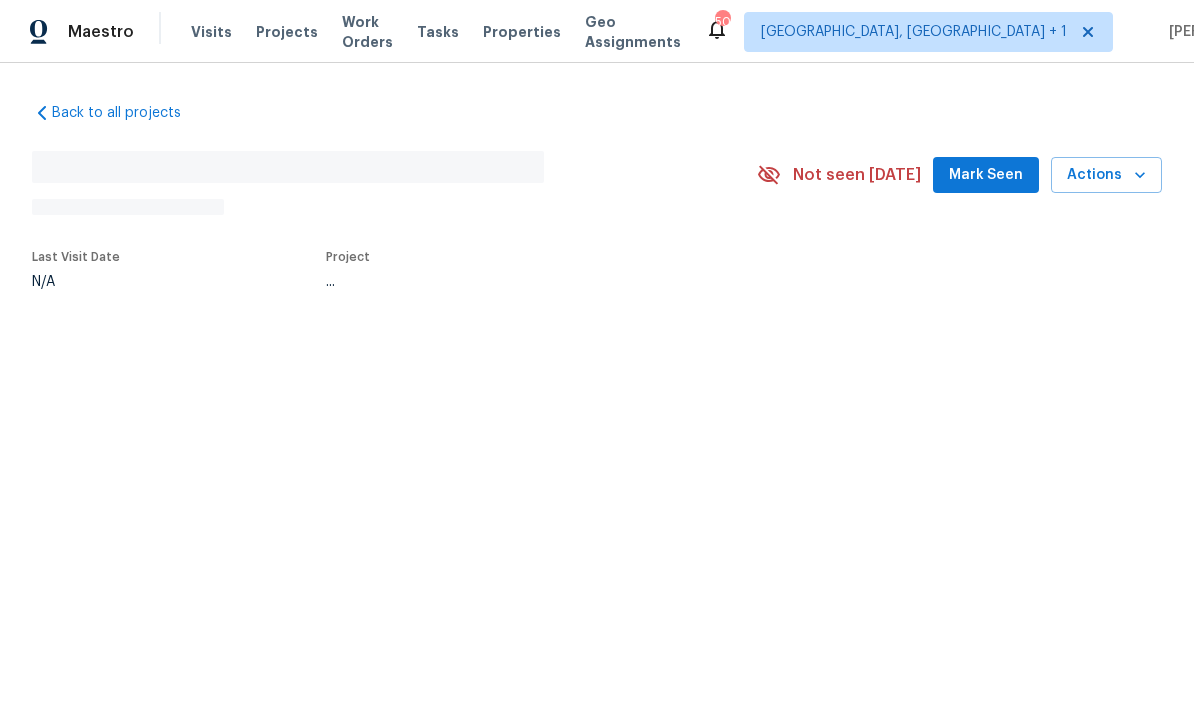 scroll, scrollTop: 0, scrollLeft: 0, axis: both 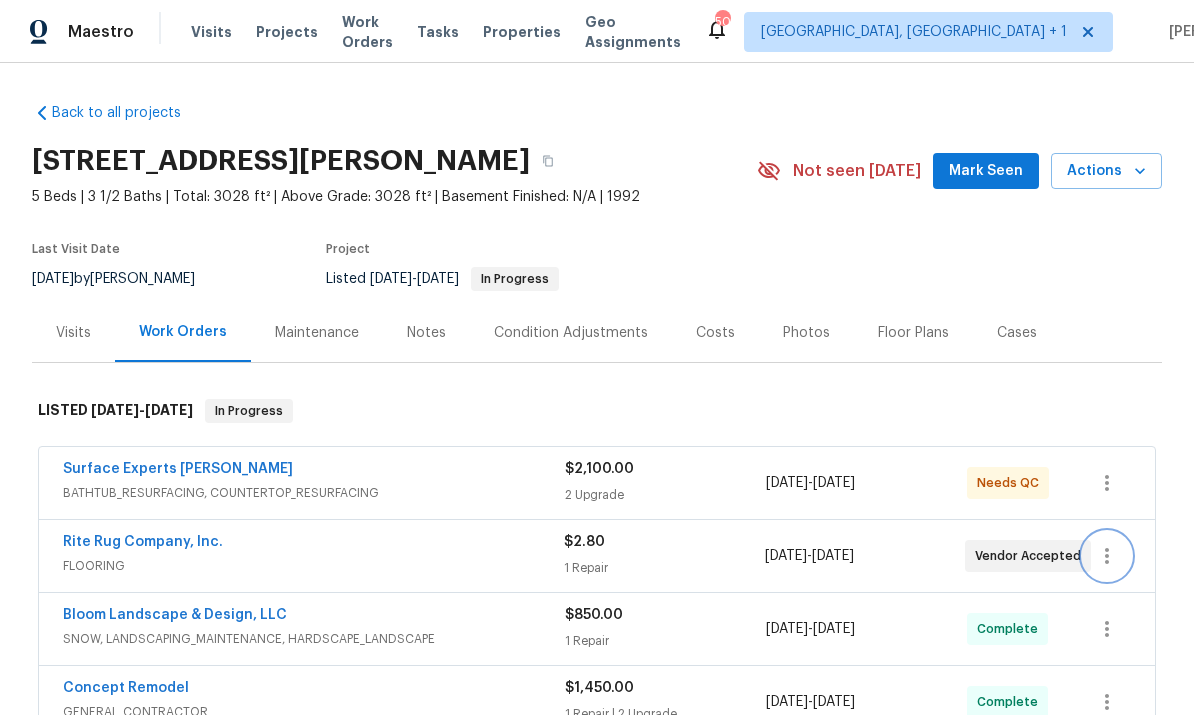 click 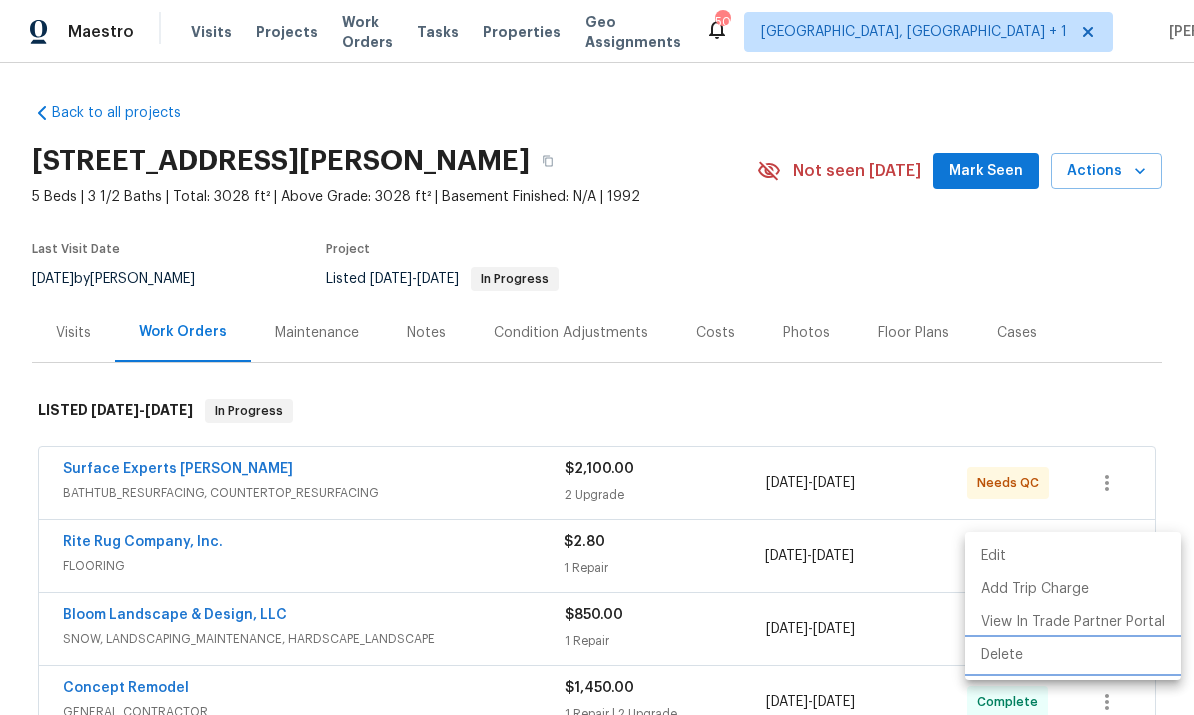 click on "Delete" at bounding box center [1073, 655] 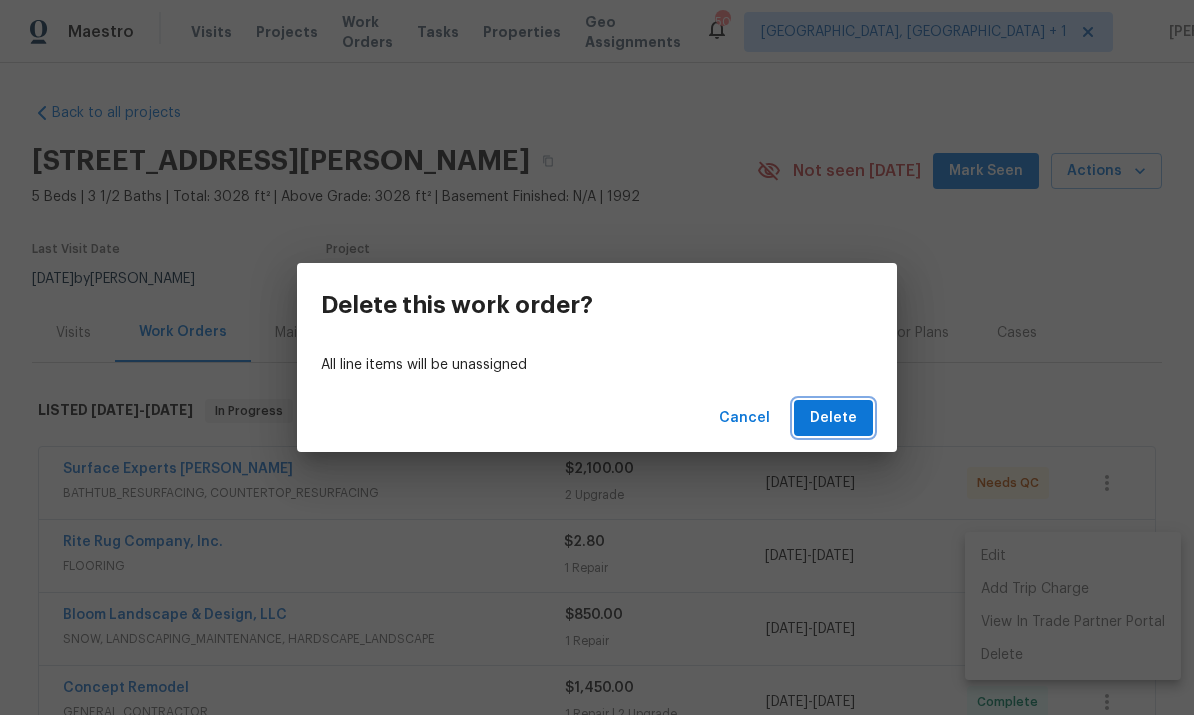 click on "Delete" at bounding box center [833, 418] 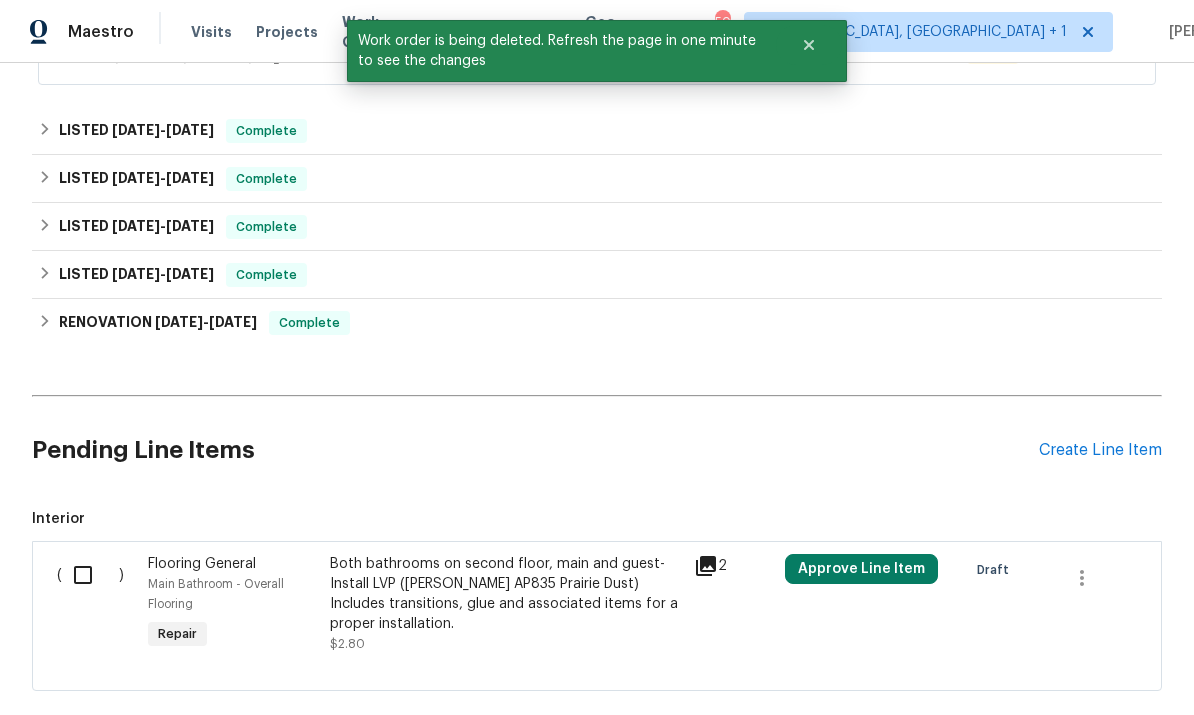 scroll, scrollTop: 749, scrollLeft: 0, axis: vertical 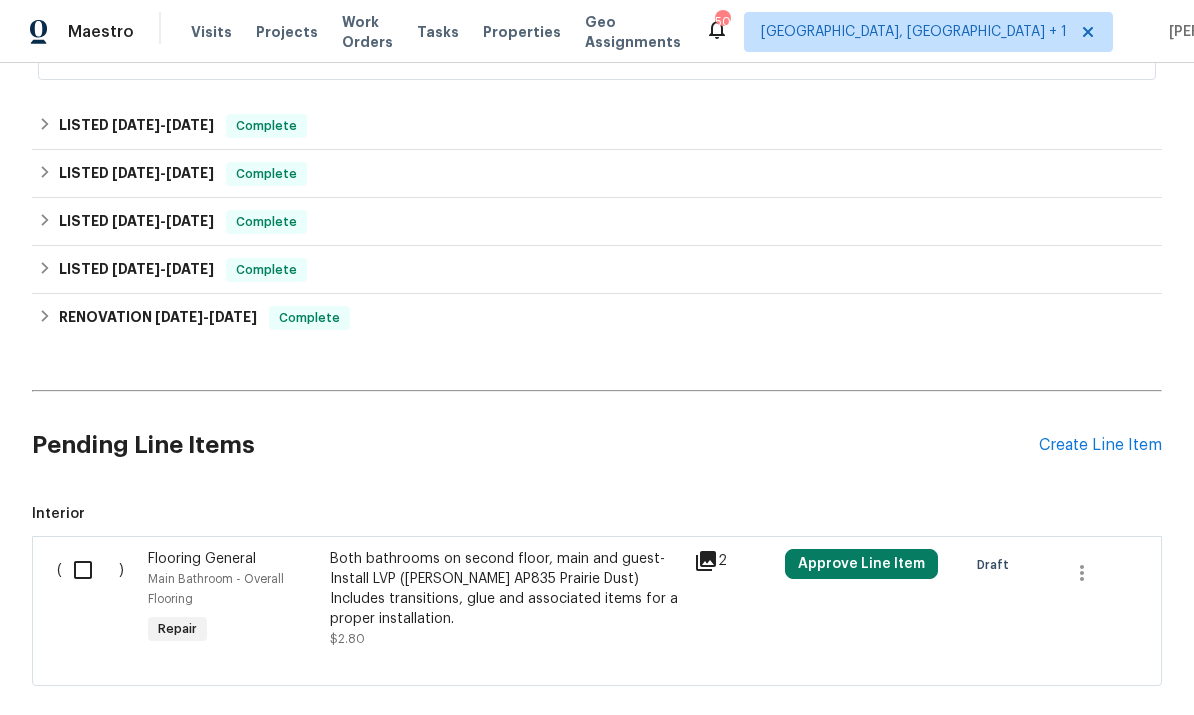 click at bounding box center [90, 570] 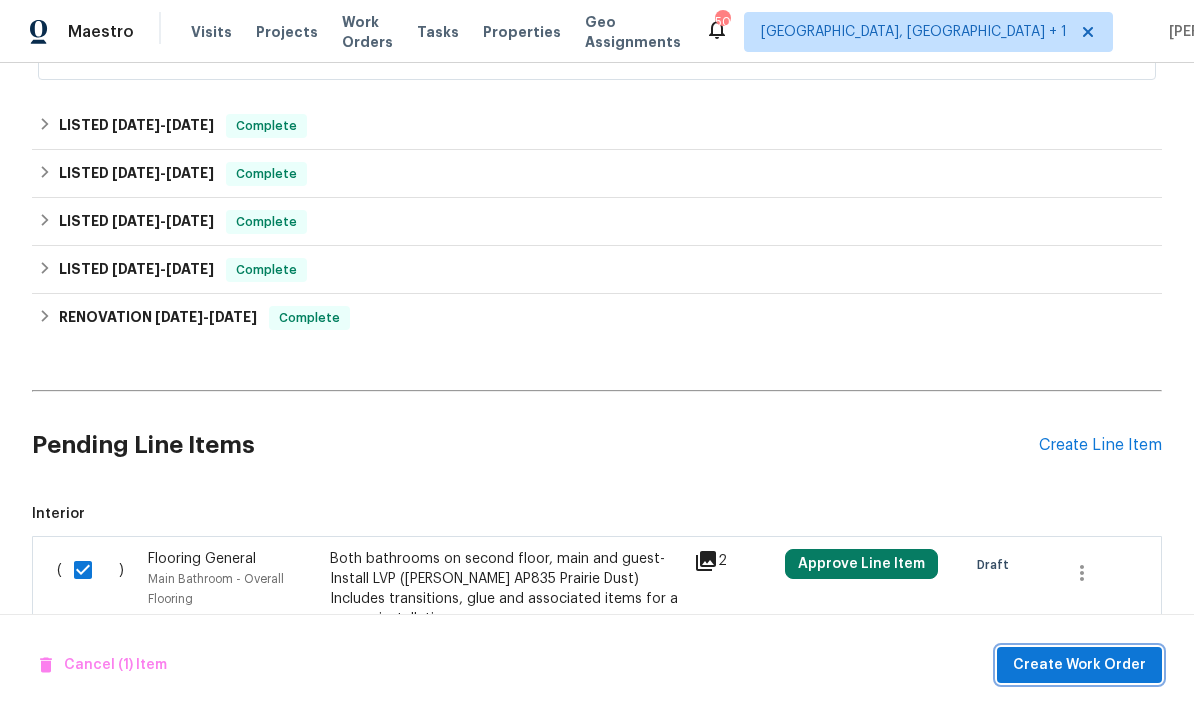 click on "Create Work Order" at bounding box center (1079, 665) 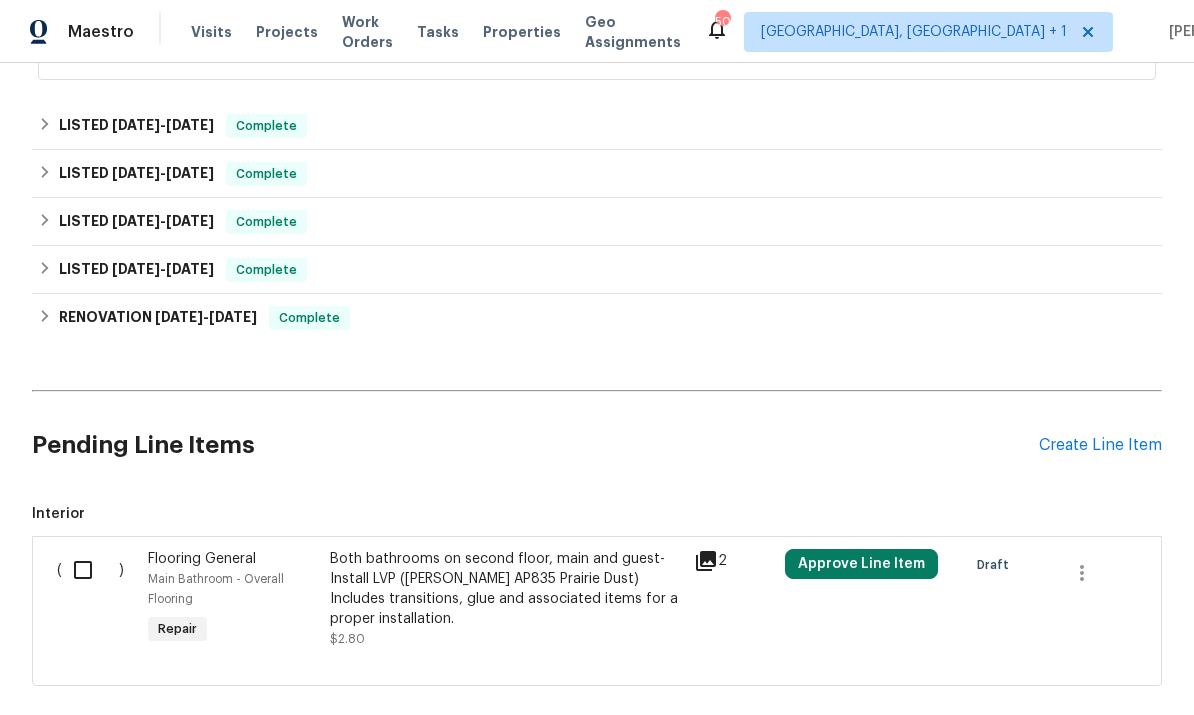 click at bounding box center (90, 570) 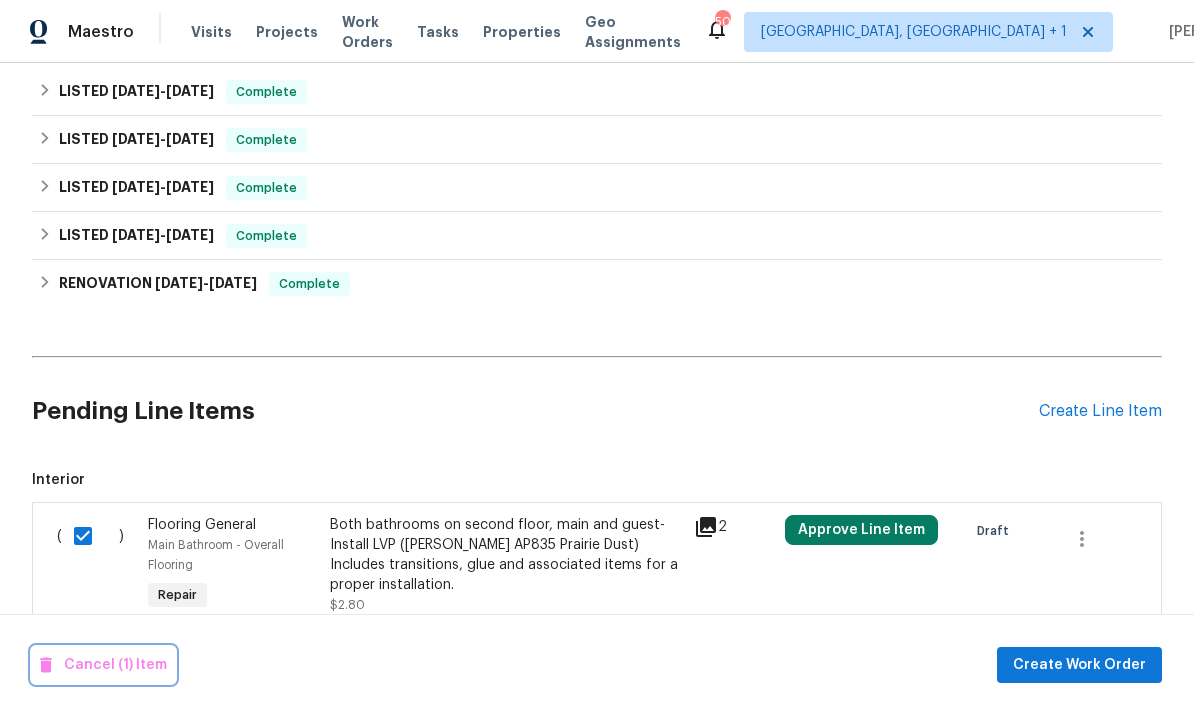 click on "Cancel (1) Item" at bounding box center [103, 665] 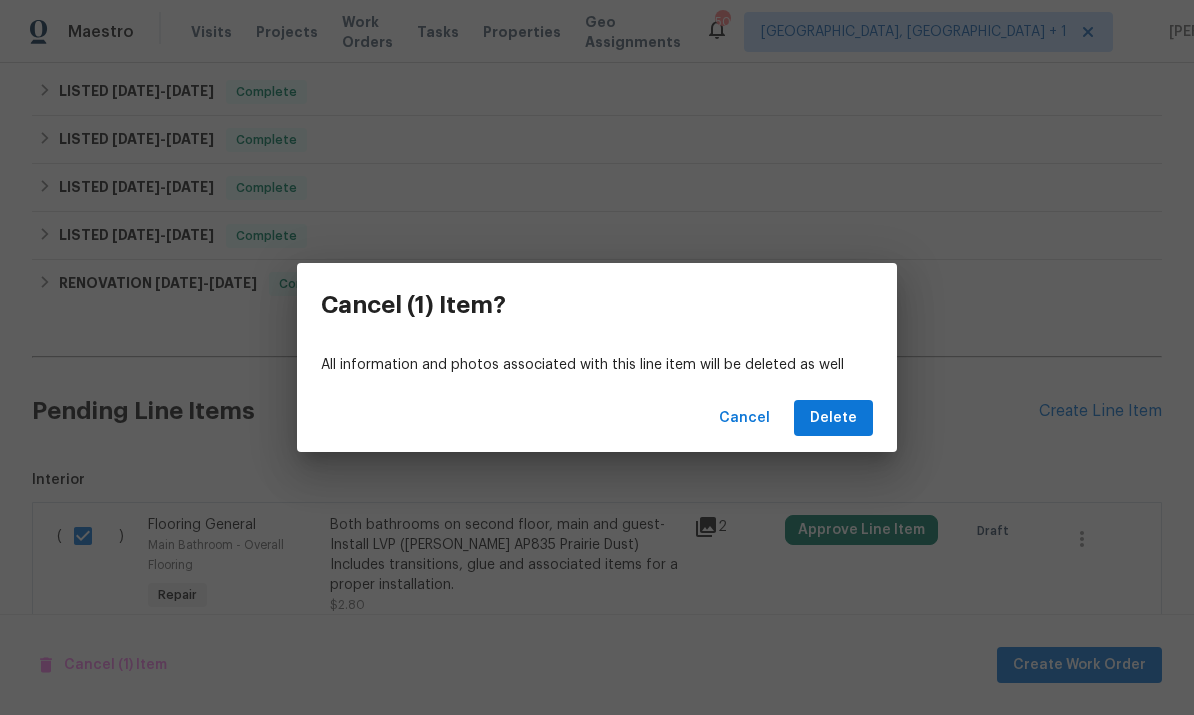 scroll, scrollTop: 782, scrollLeft: 0, axis: vertical 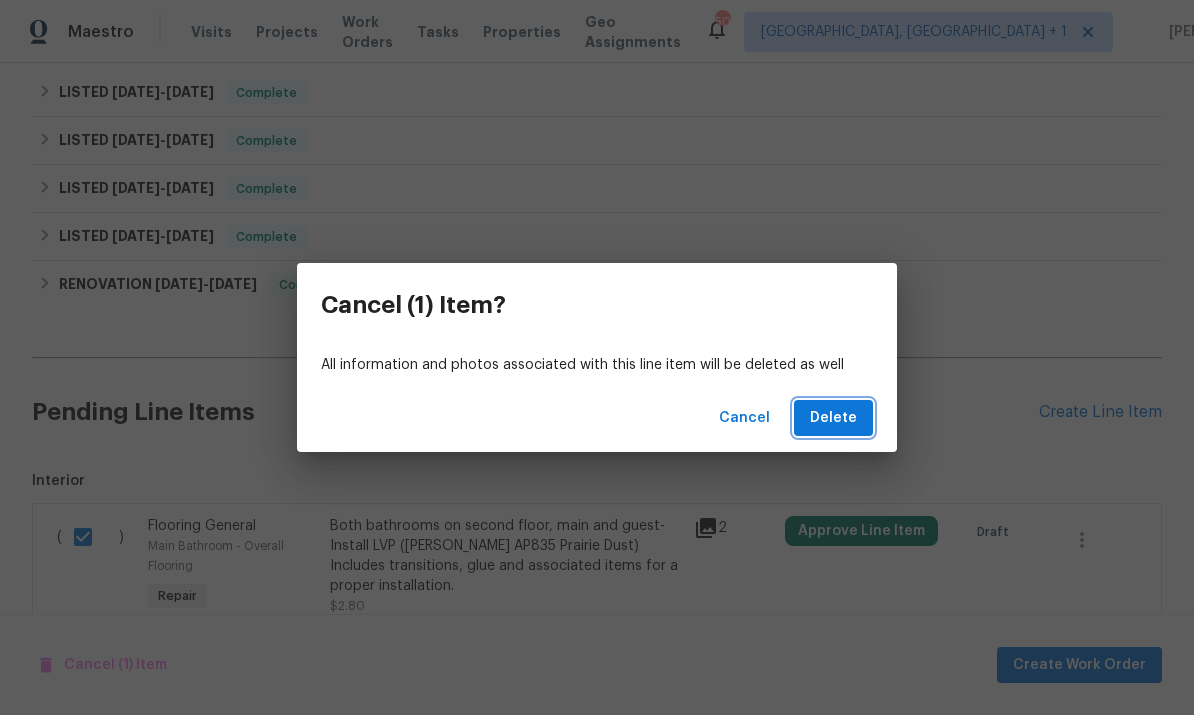 click on "Delete" at bounding box center [833, 418] 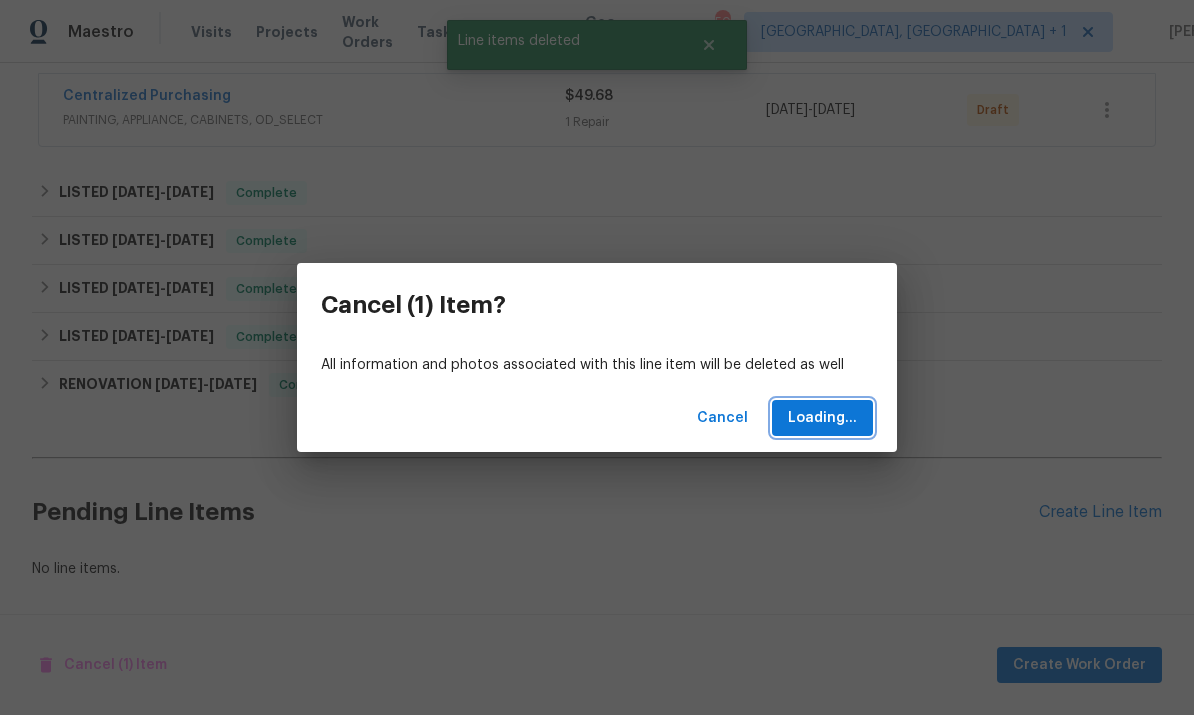 scroll, scrollTop: 606, scrollLeft: 0, axis: vertical 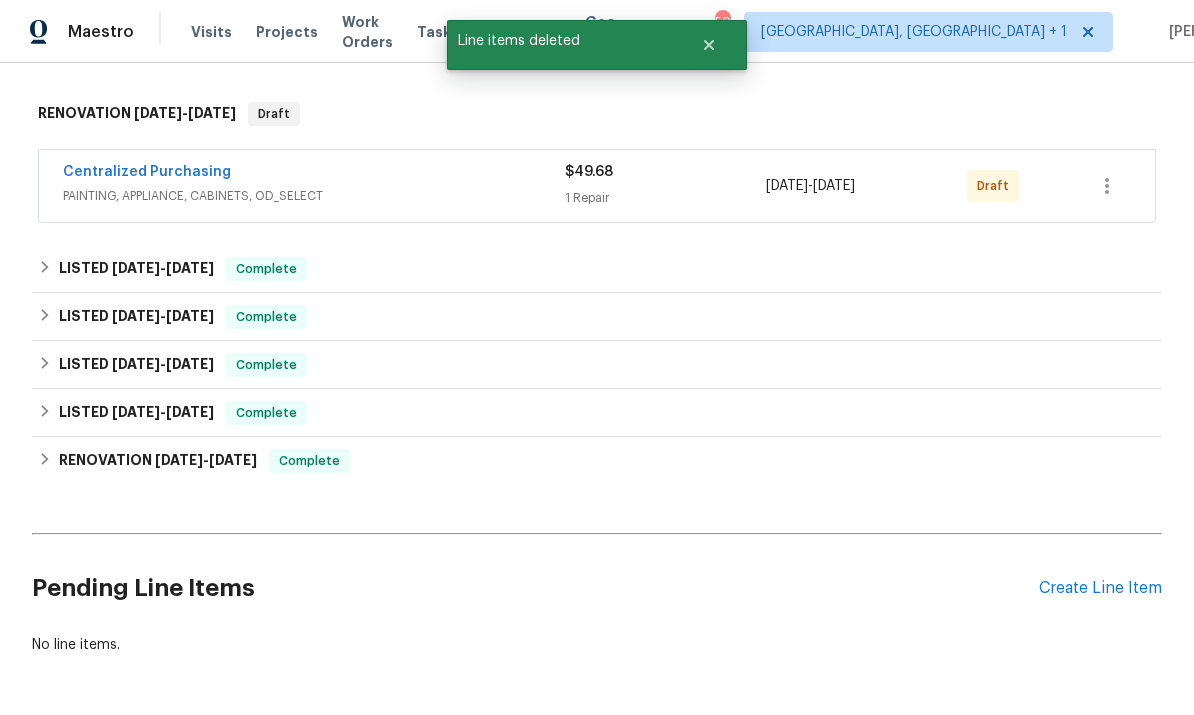 click on "Centralized Purchasing" at bounding box center (147, 172) 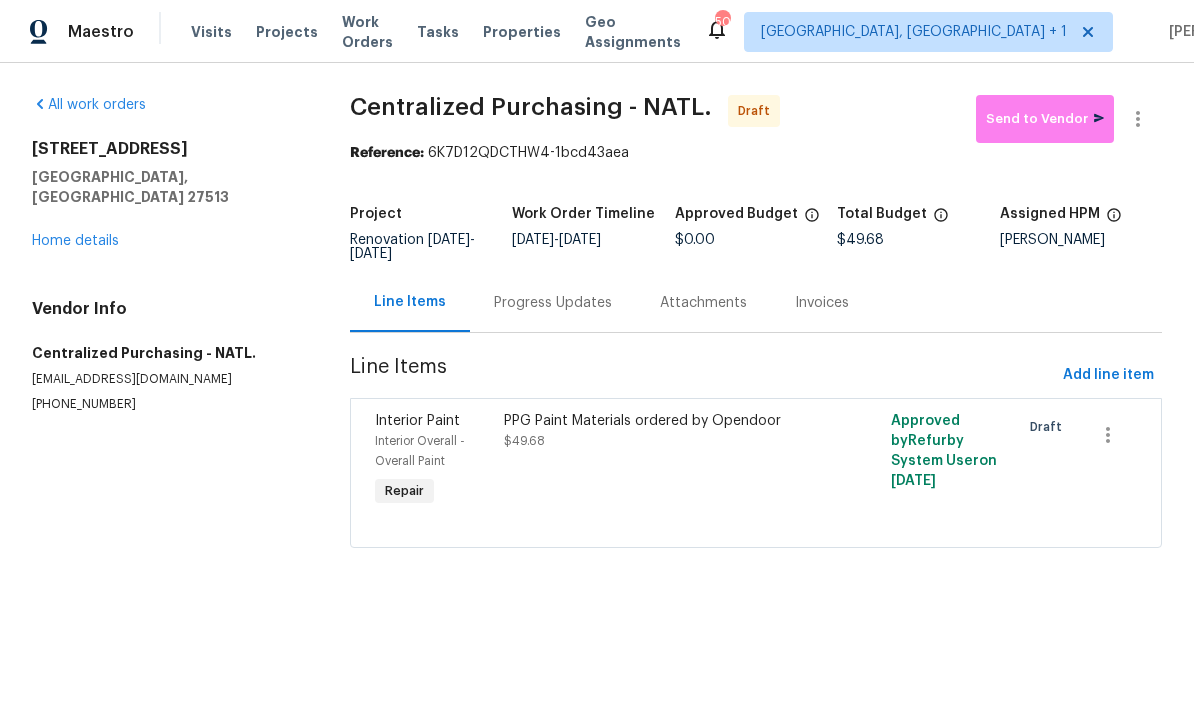 click on "PPG Paint Materials ordered by Opendoor" at bounding box center [659, 421] 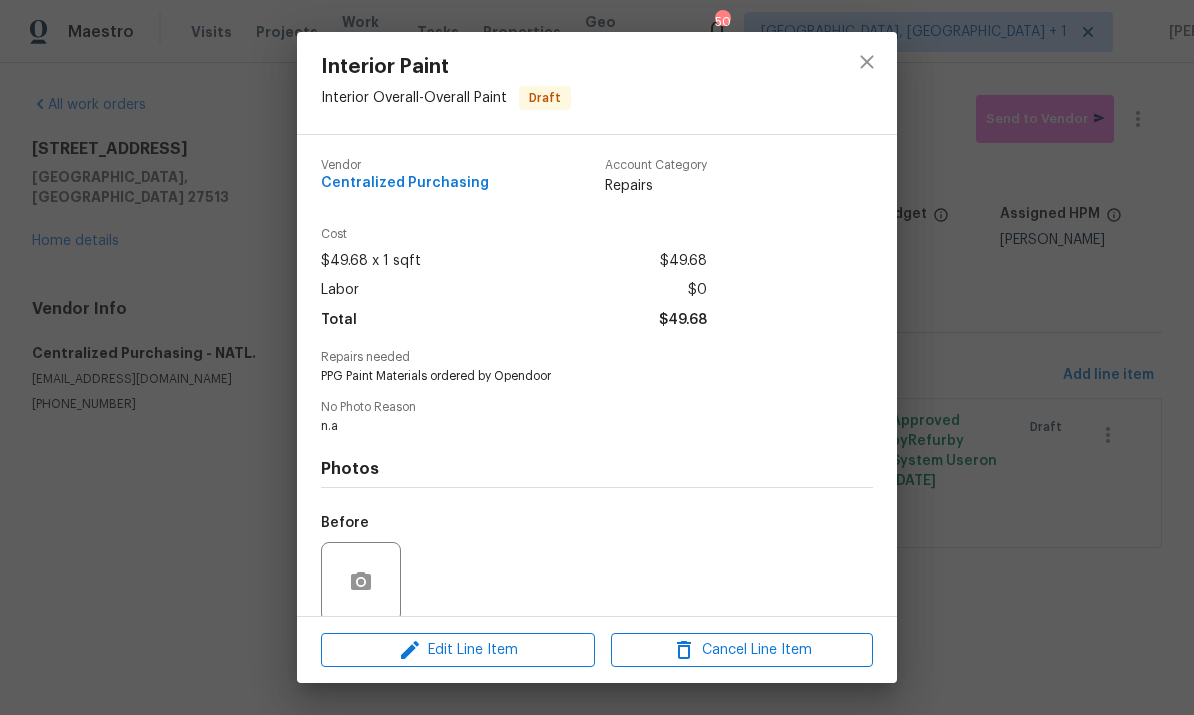 click on "Interior Paint Interior Overall  -  Overall Paint Draft Vendor Centralized Purchasing Account Category Repairs Cost $49.68 x 1 sqft $49.68 Labor $0 Total $49.68 Repairs needed PPG Paint Materials ordered by Opendoor No Photo Reason n.a Photos Before After  Edit Line Item  Cancel Line Item" at bounding box center (597, 357) 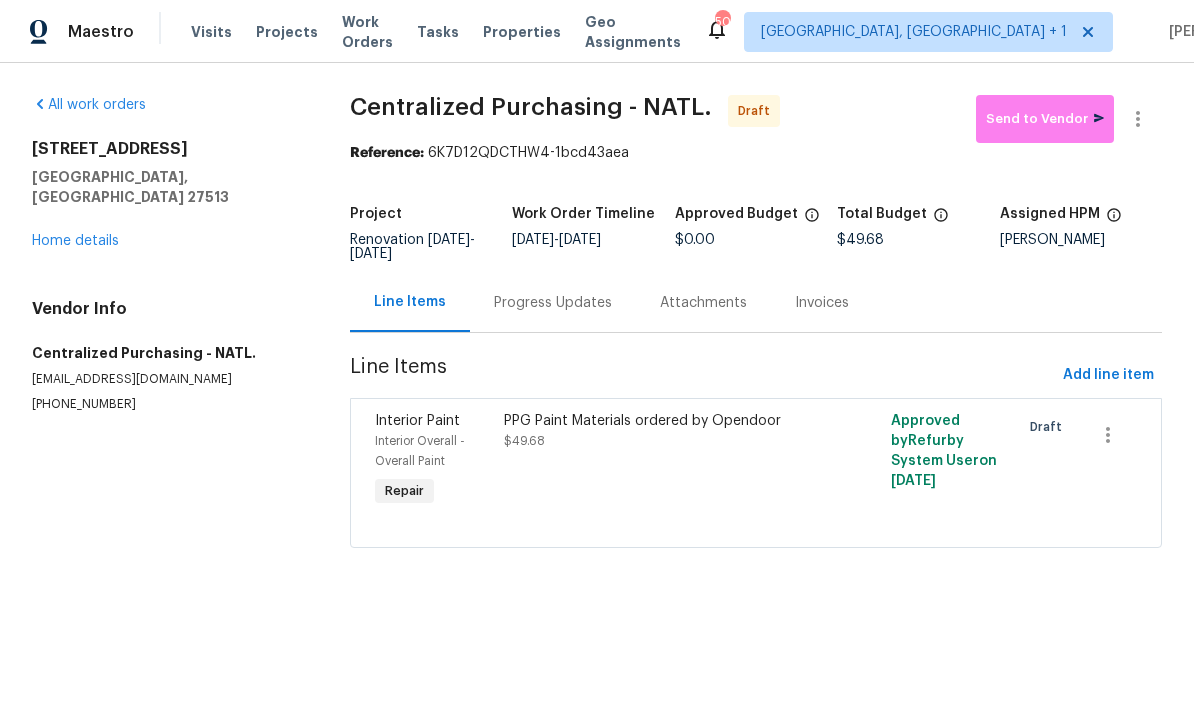 click on "Home details" at bounding box center (75, 241) 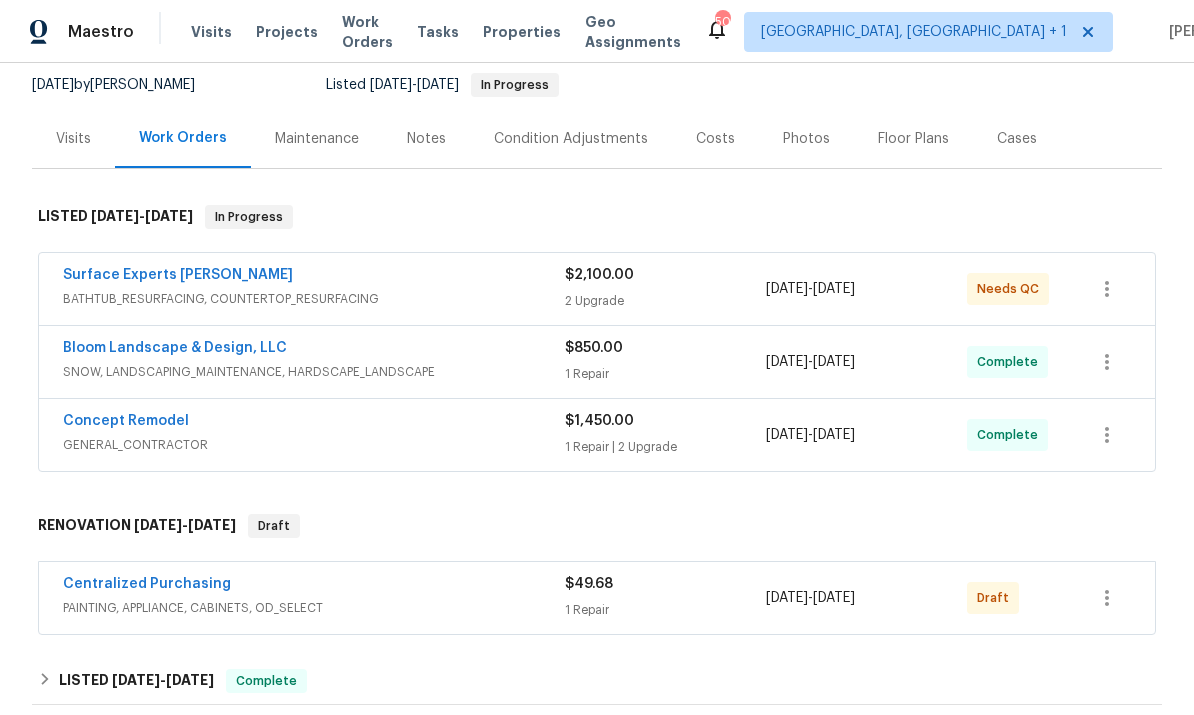 scroll, scrollTop: 195, scrollLeft: 0, axis: vertical 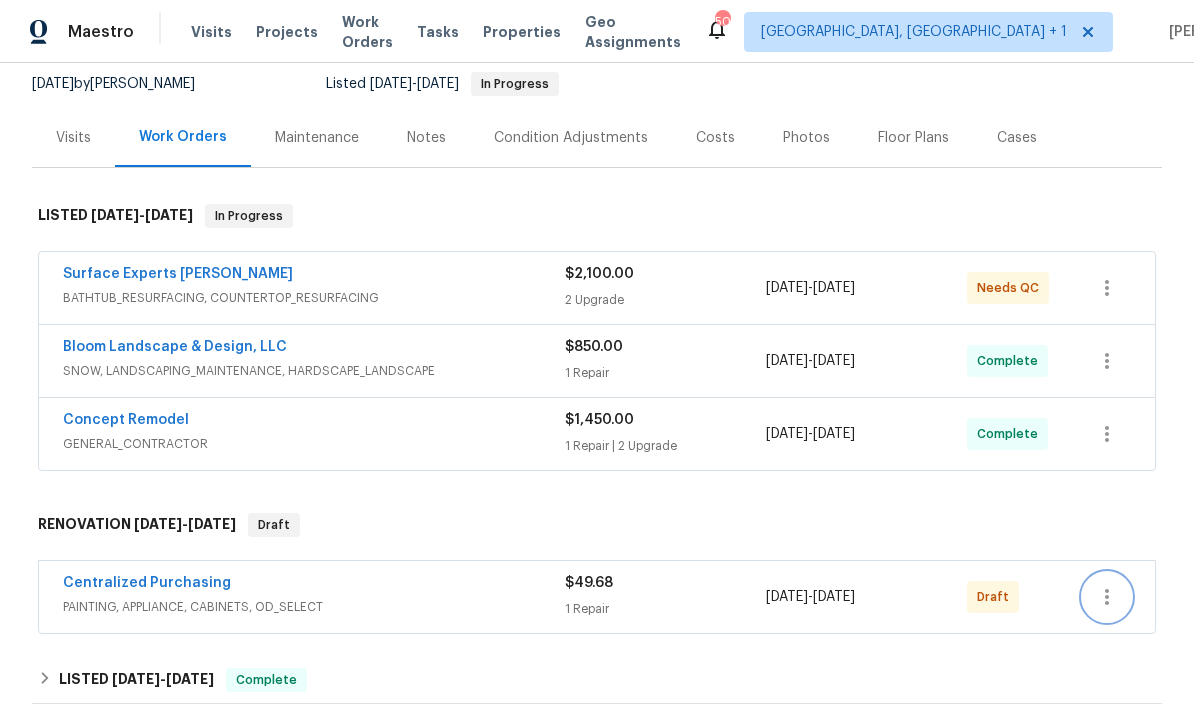 click 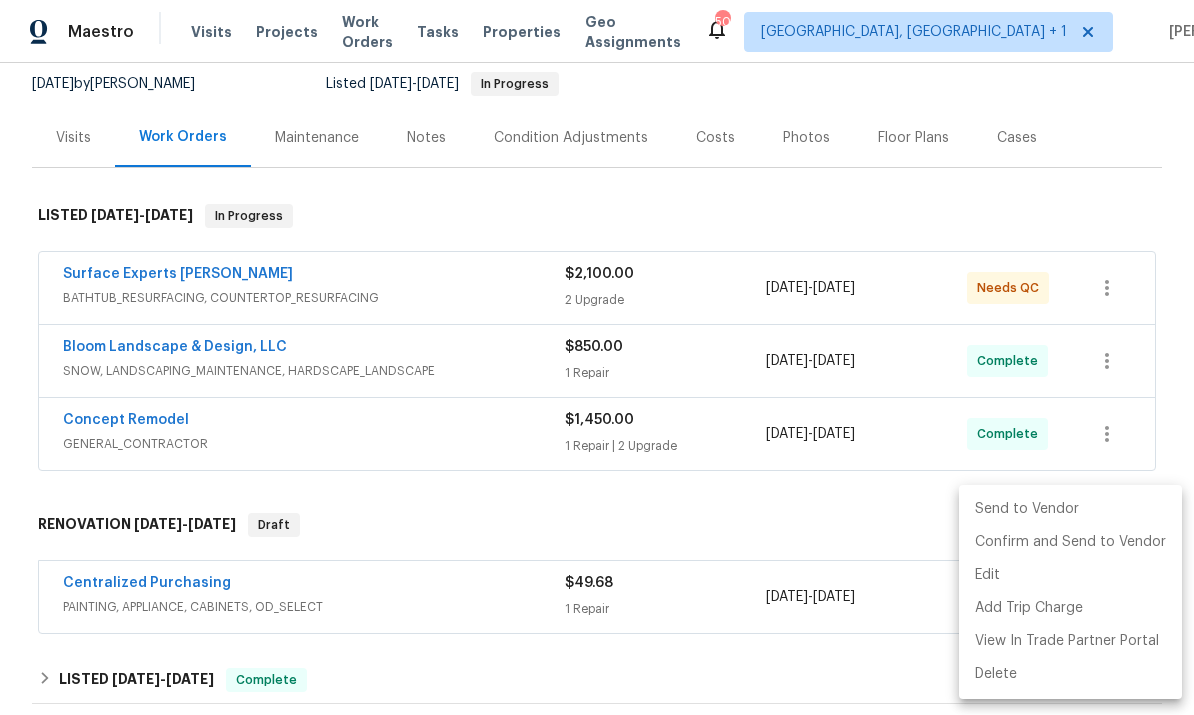 click at bounding box center [597, 357] 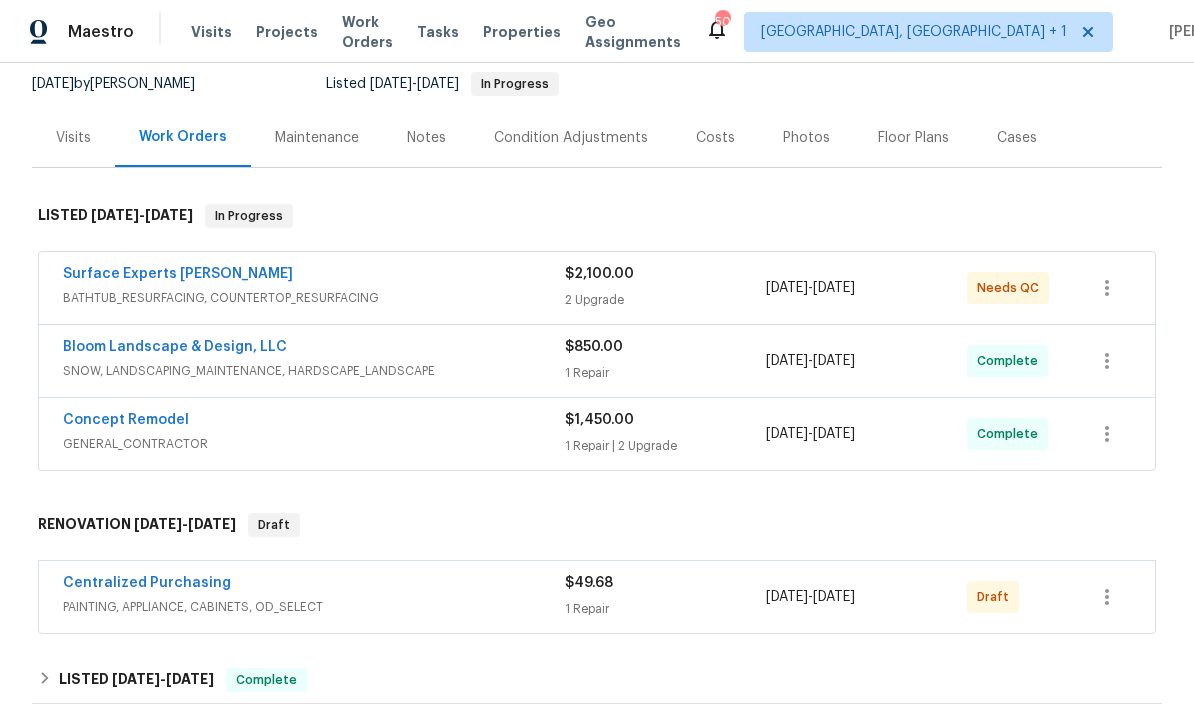click on "1 Repair" at bounding box center (665, 609) 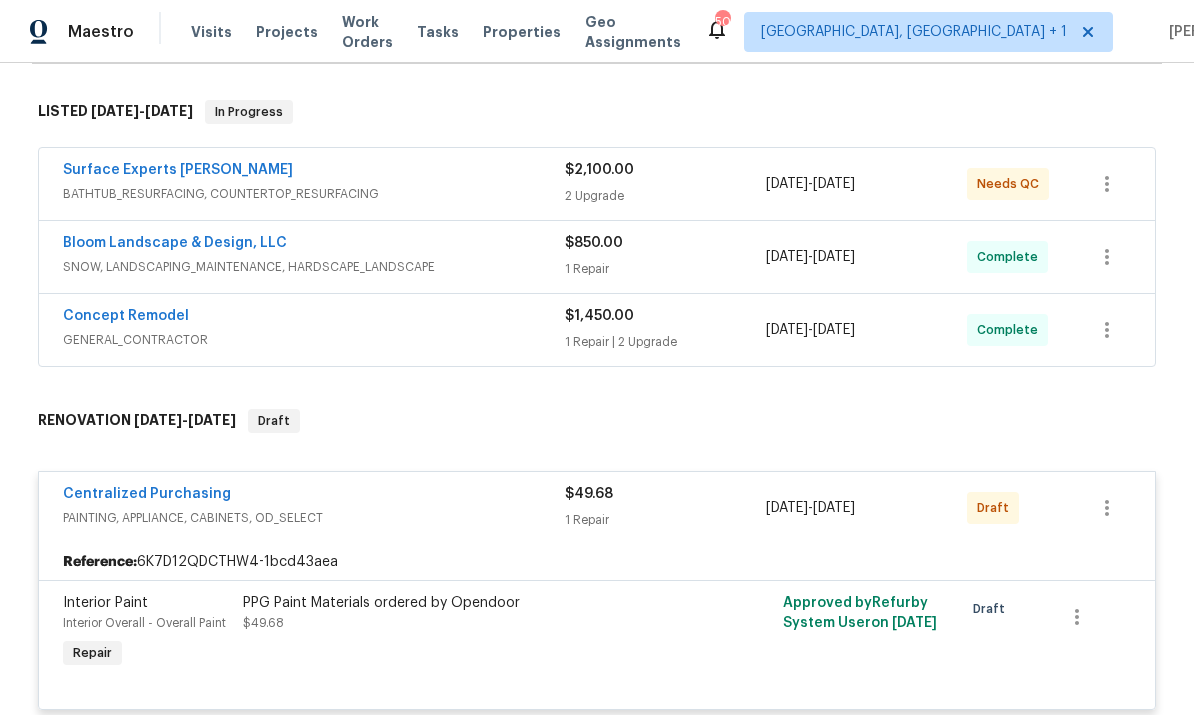 scroll, scrollTop: 352, scrollLeft: 0, axis: vertical 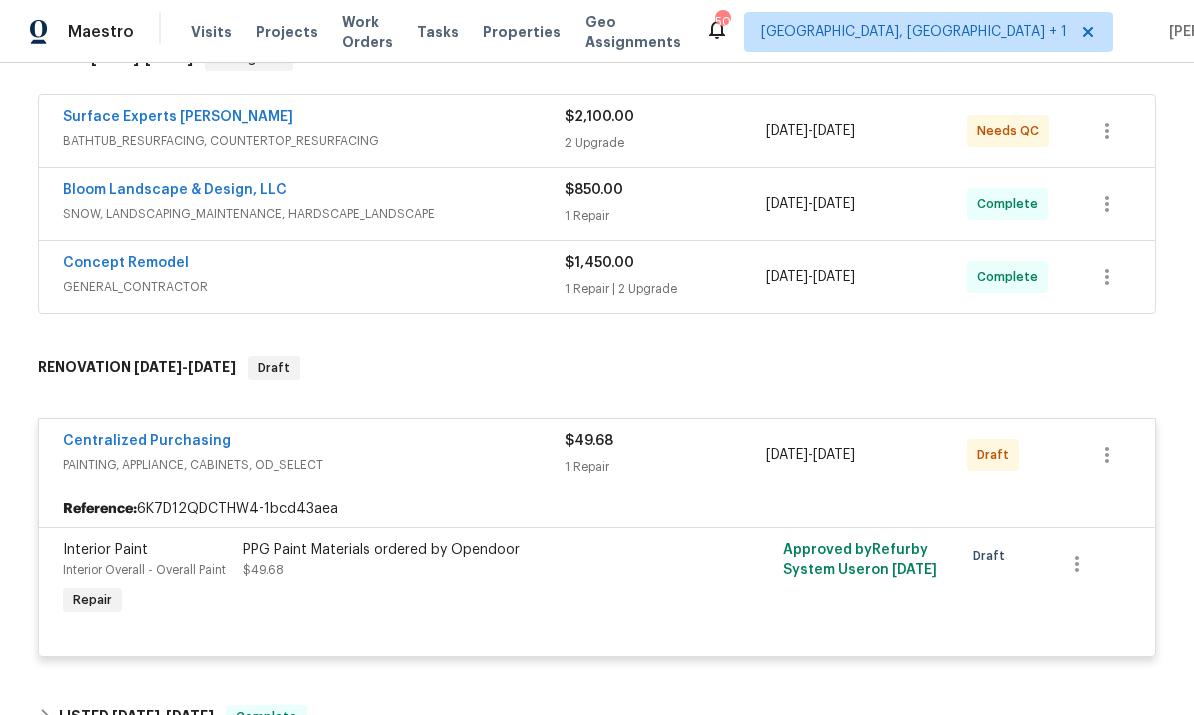 click on "Centralized Purchasing" at bounding box center [147, 441] 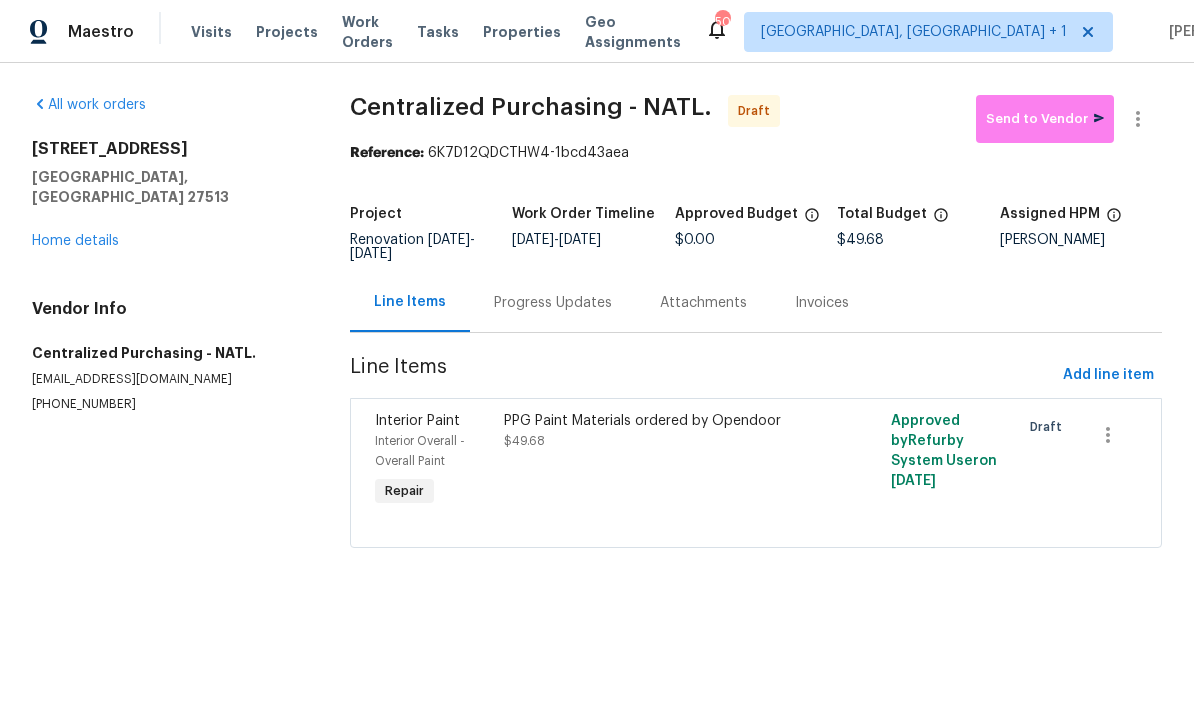 click on "Home details" at bounding box center (75, 241) 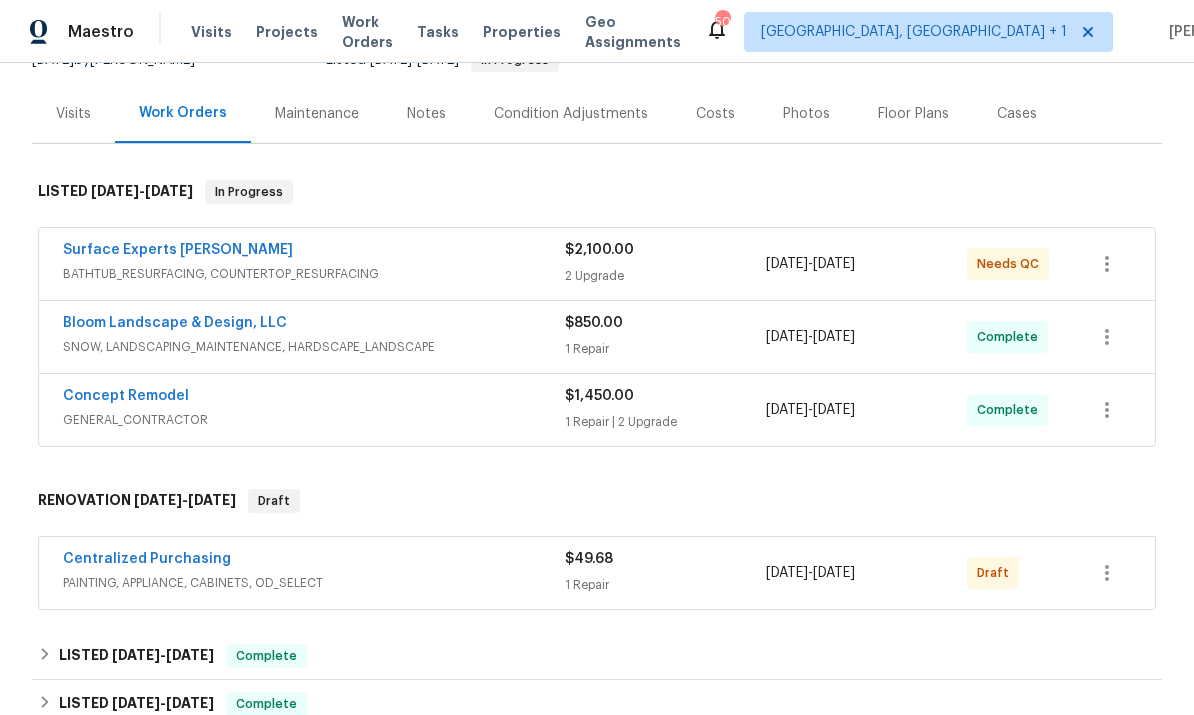 scroll, scrollTop: 265, scrollLeft: 0, axis: vertical 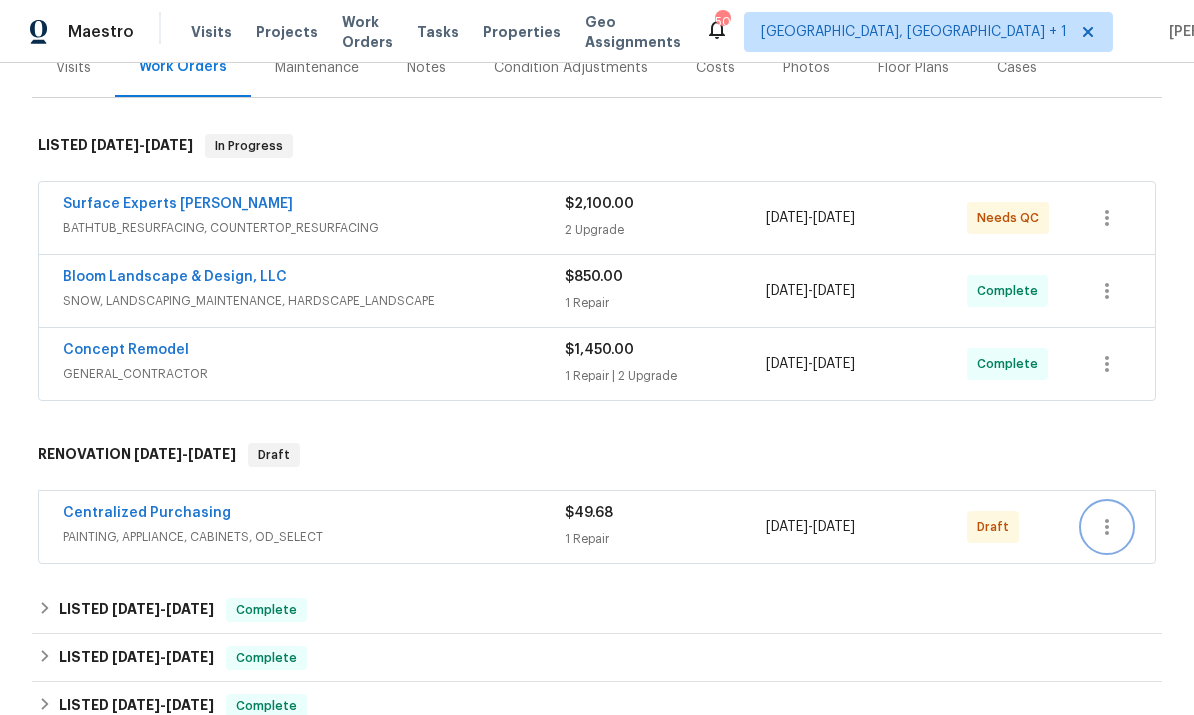 click 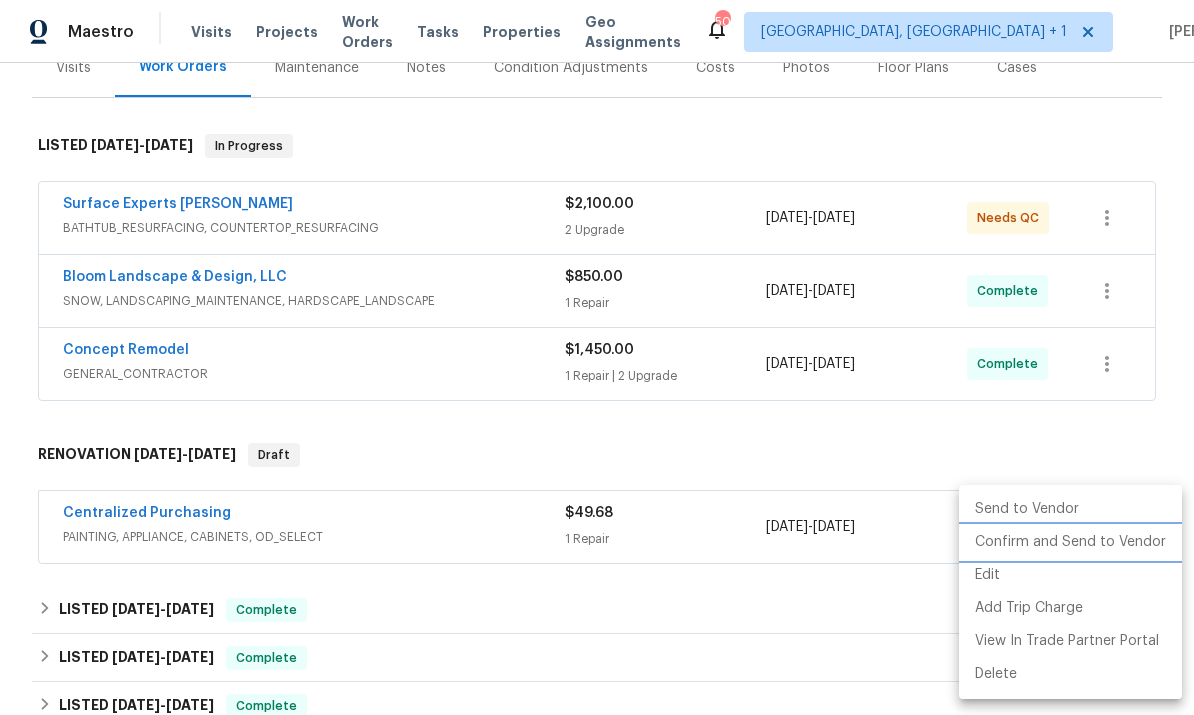 click on "Confirm and Send to Vendor" at bounding box center (1070, 542) 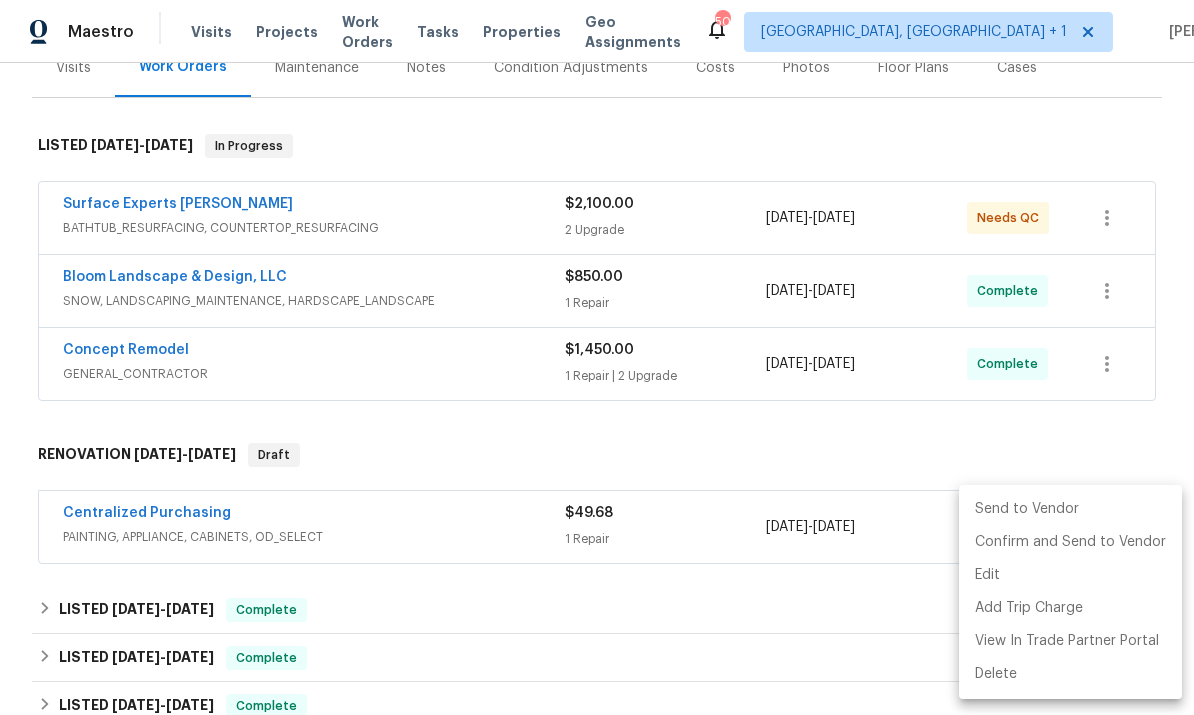 click at bounding box center (597, 357) 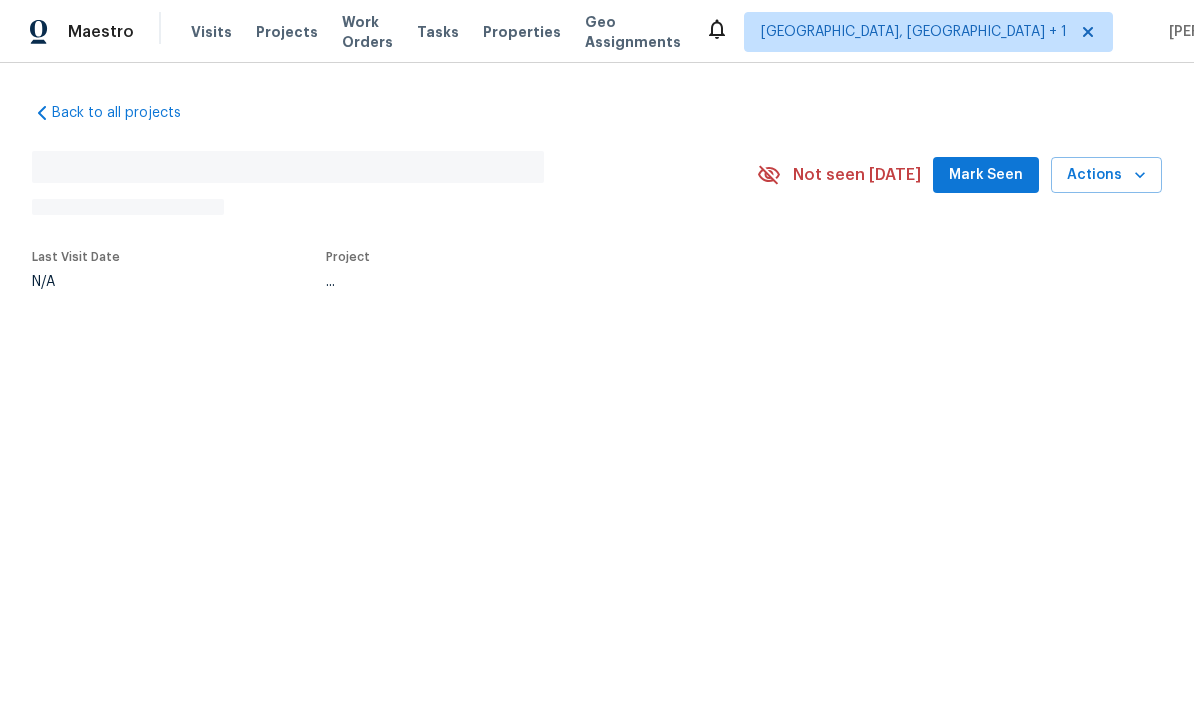scroll, scrollTop: 0, scrollLeft: 0, axis: both 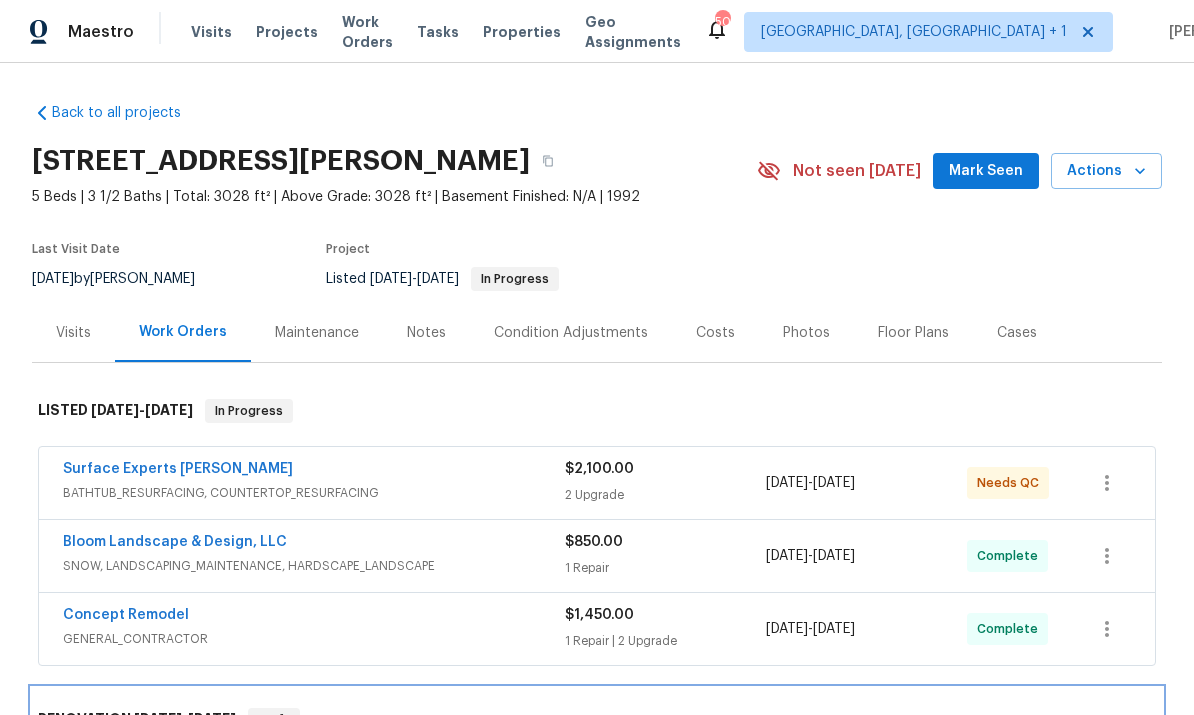 click on "RENOVATION   7/9/25  -  7/9/25 Draft" at bounding box center (597, 720) 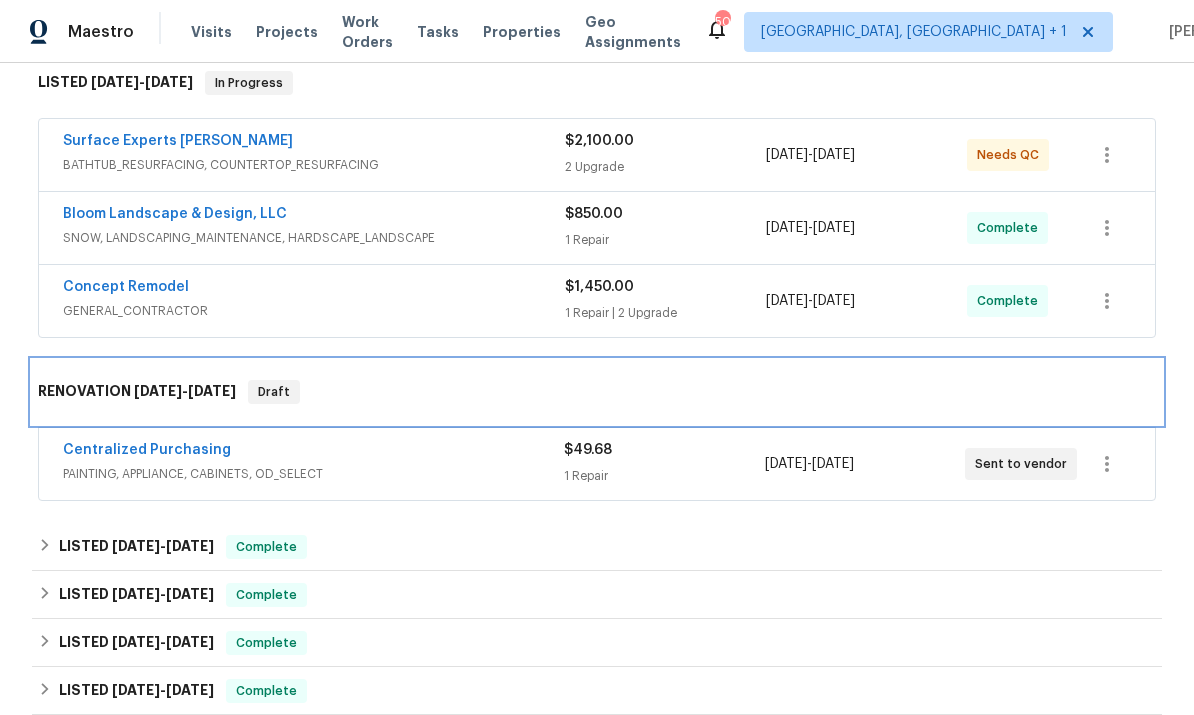 scroll, scrollTop: 330, scrollLeft: 0, axis: vertical 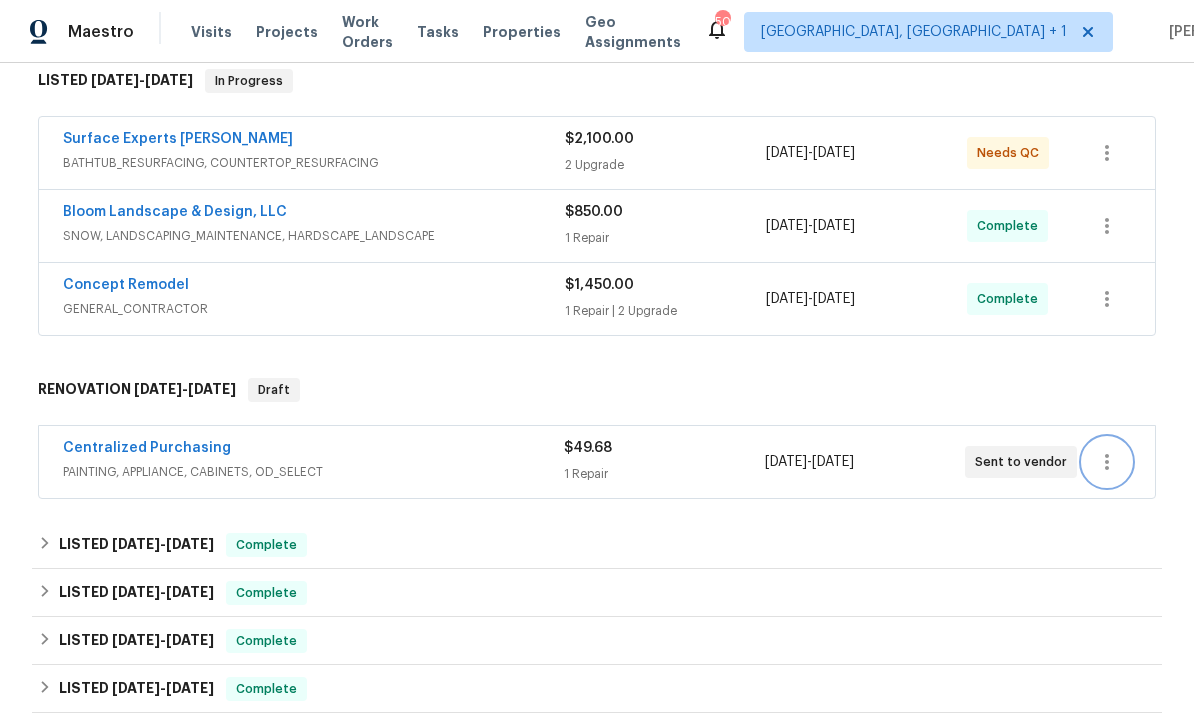 click 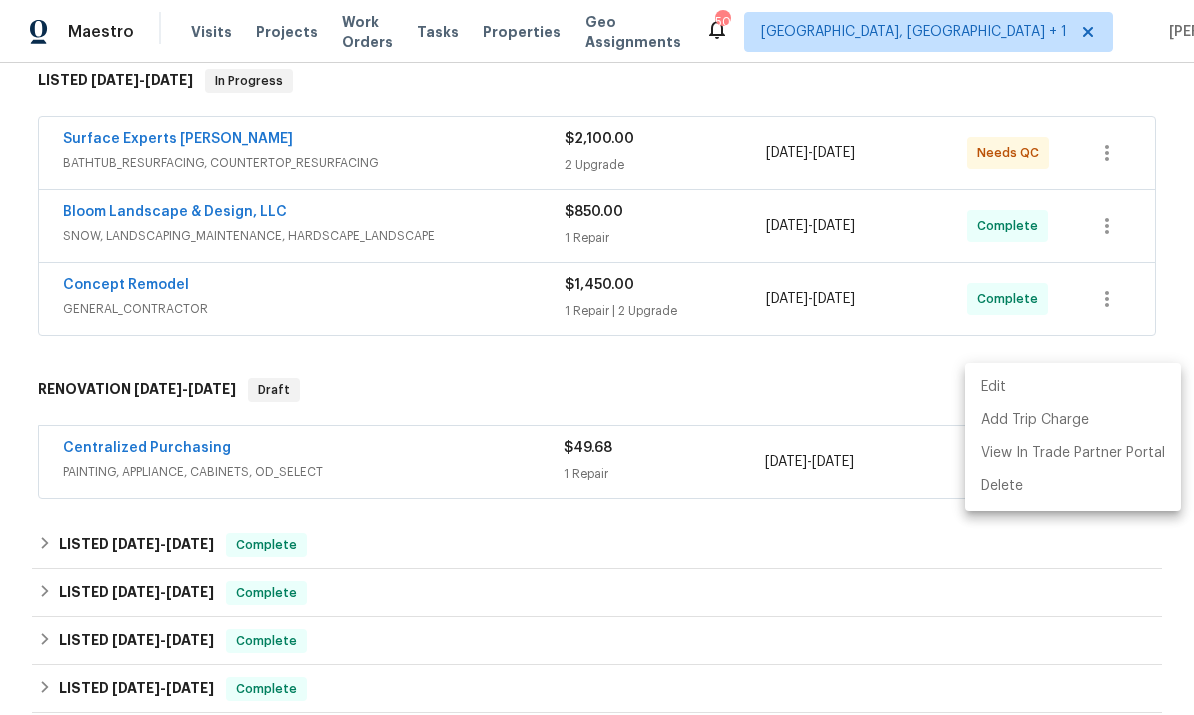 click at bounding box center [597, 357] 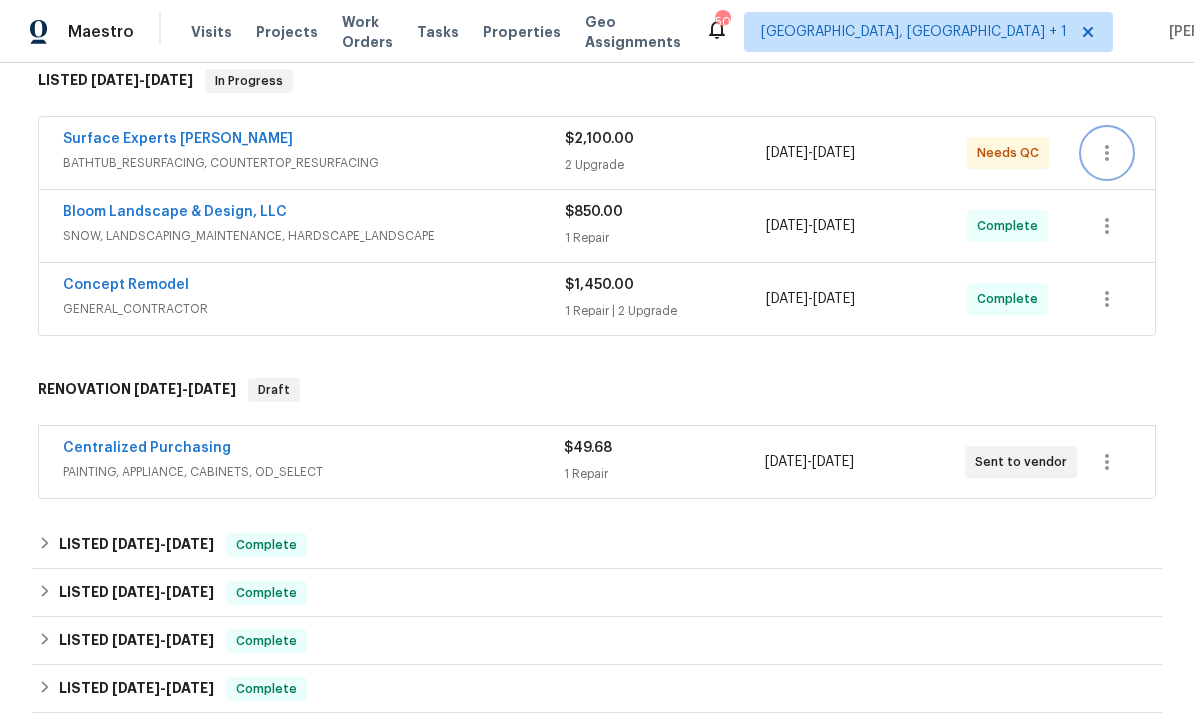 click 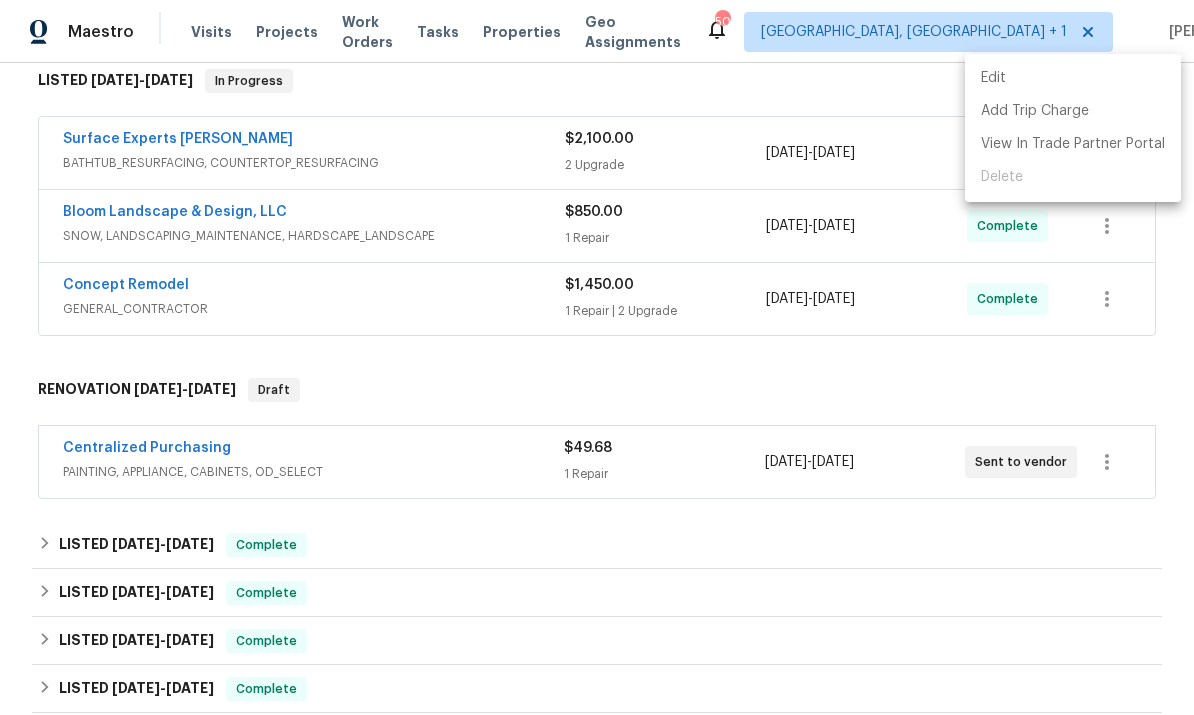 click at bounding box center (597, 357) 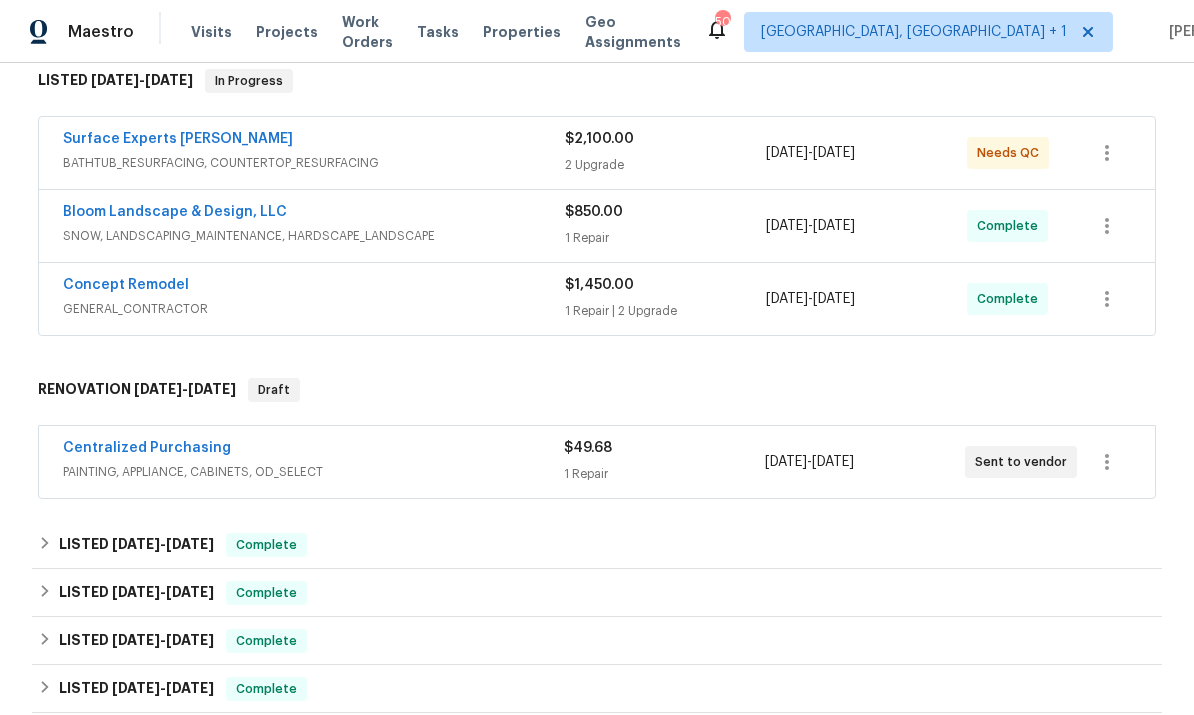 click on "Edit Add Trip Charge View In Trade Partner Portal Delete" at bounding box center (597, 357) 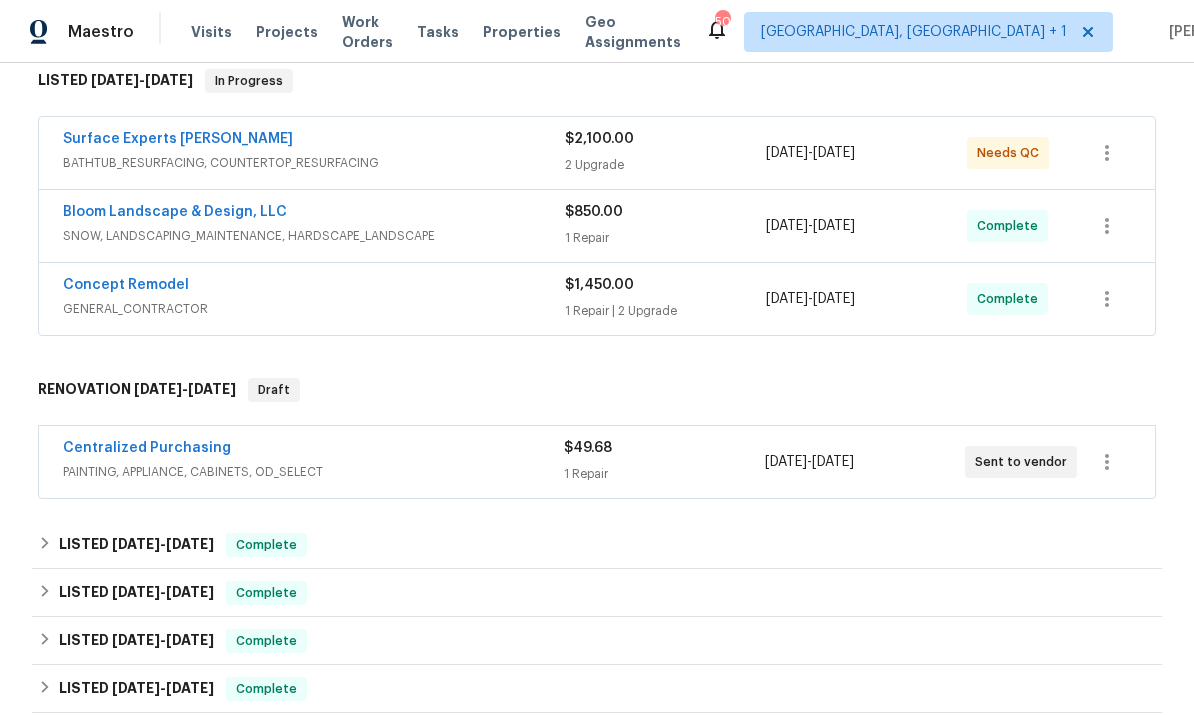click on "Surface Experts Cary" at bounding box center [178, 139] 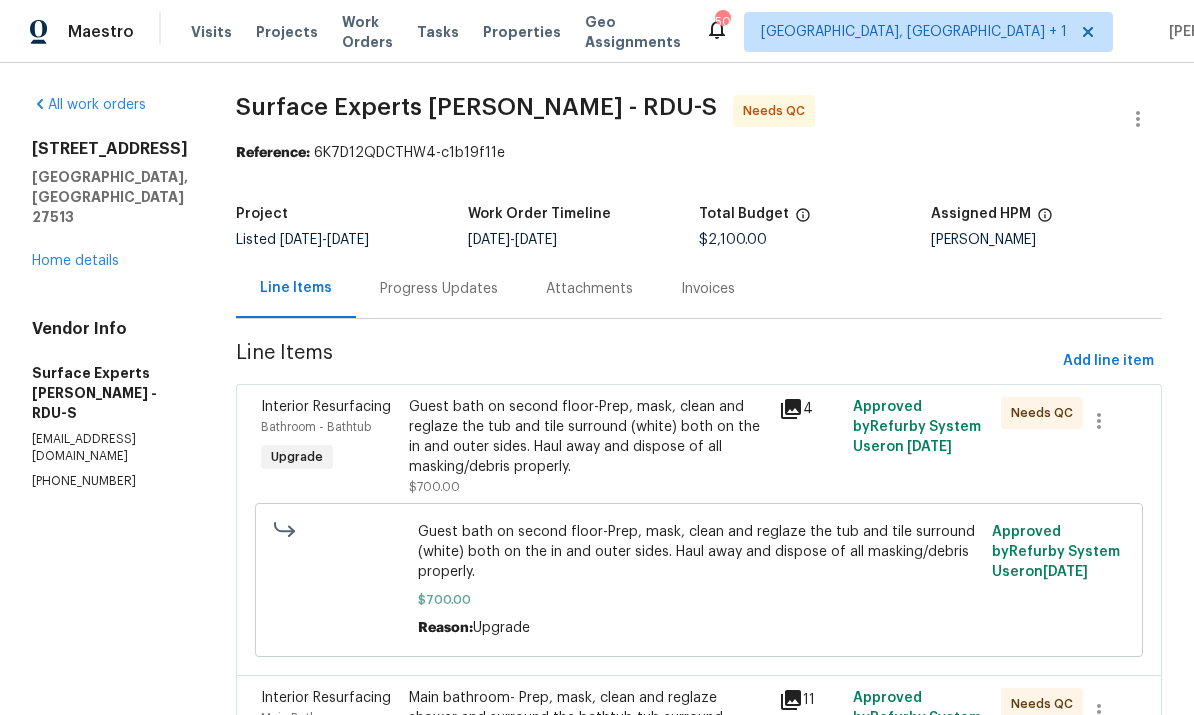 click on "Guest bath on second floor-Prep, mask, clean and reglaze the tub and tile surround  (white) both on the in and outer sides. Haul away and dispose of all masking/debris properly." at bounding box center [588, 437] 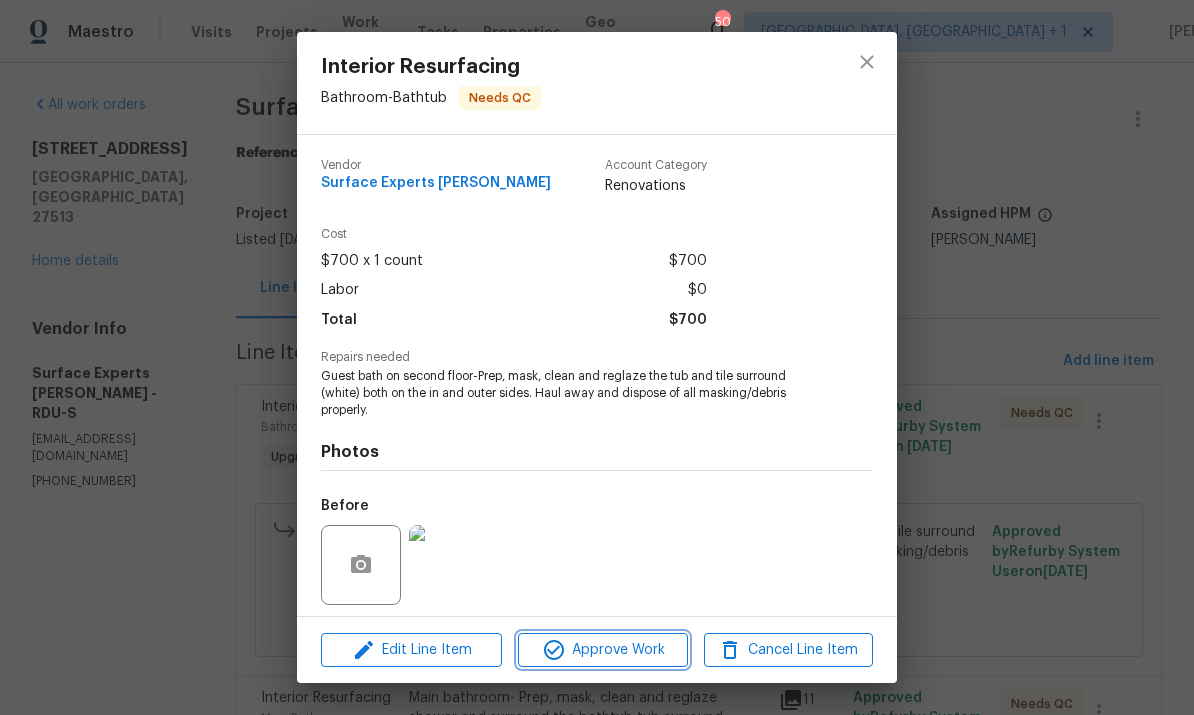 click on "Approve Work" at bounding box center [602, 650] 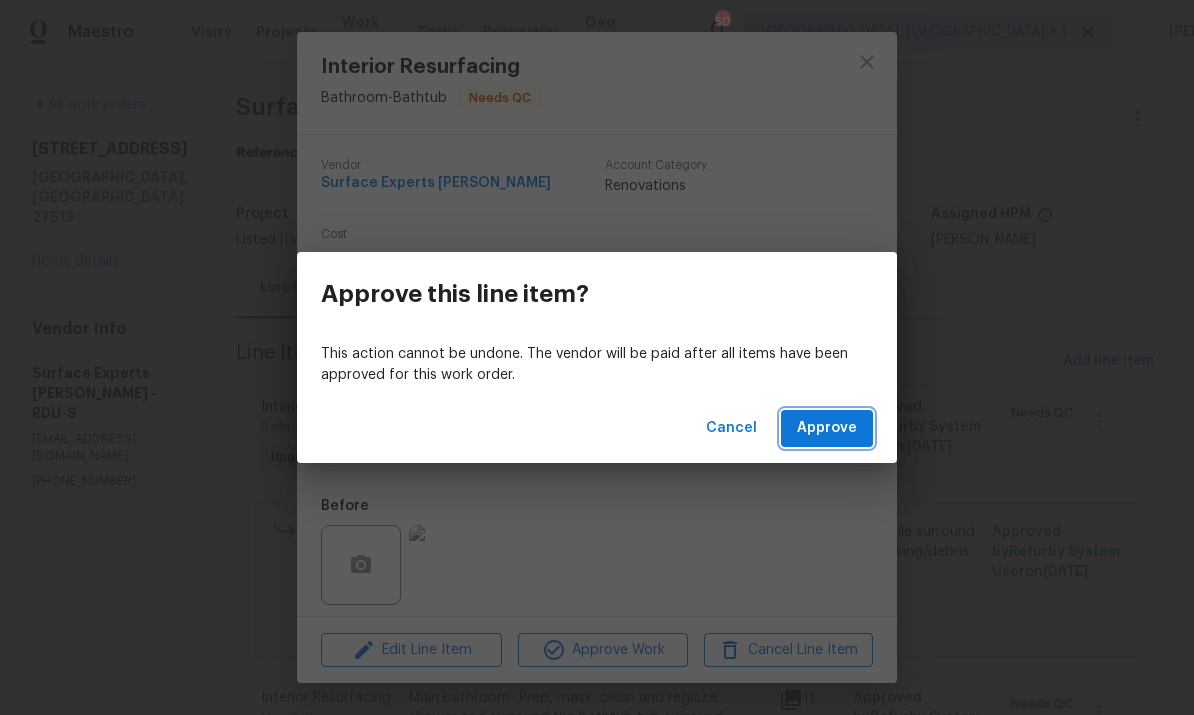 click on "Approve" at bounding box center [827, 428] 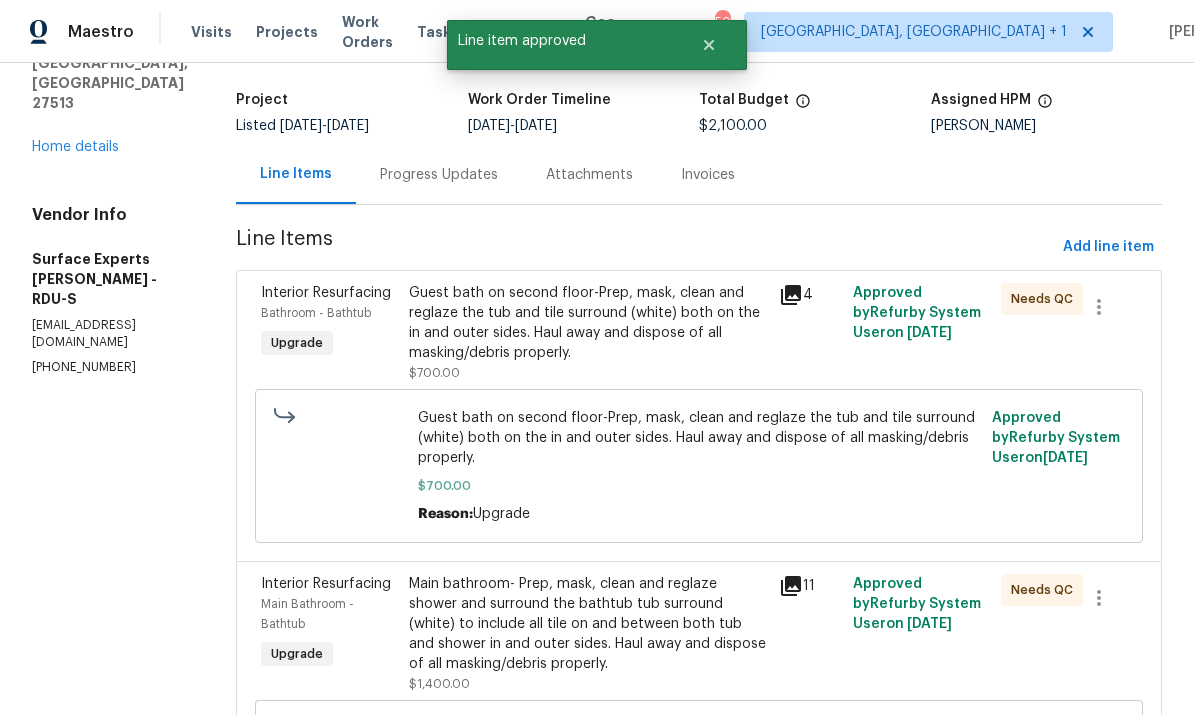 scroll, scrollTop: 170, scrollLeft: 0, axis: vertical 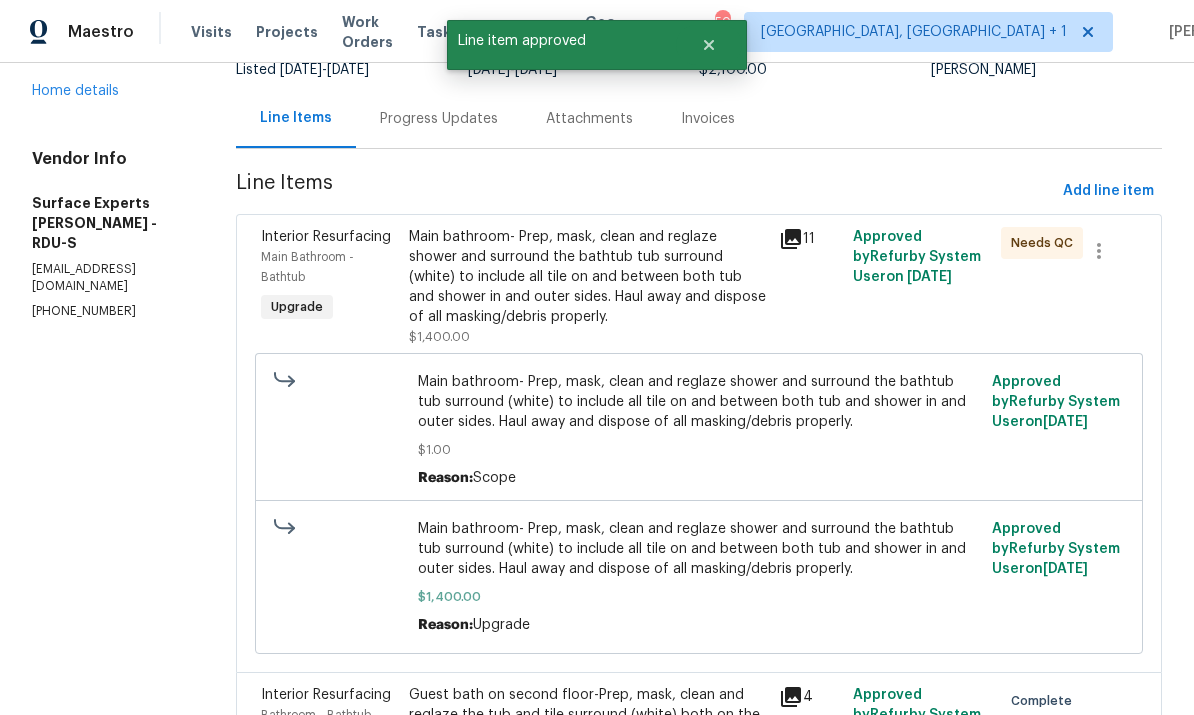 click on "Main bathroom- Prep, mask, clean and reglaze shower and surround the bathtub tub surround (white)  to include all tile on and between both tub and shower in and outer sides. Haul away and dispose of all masking/debris properly." at bounding box center (588, 277) 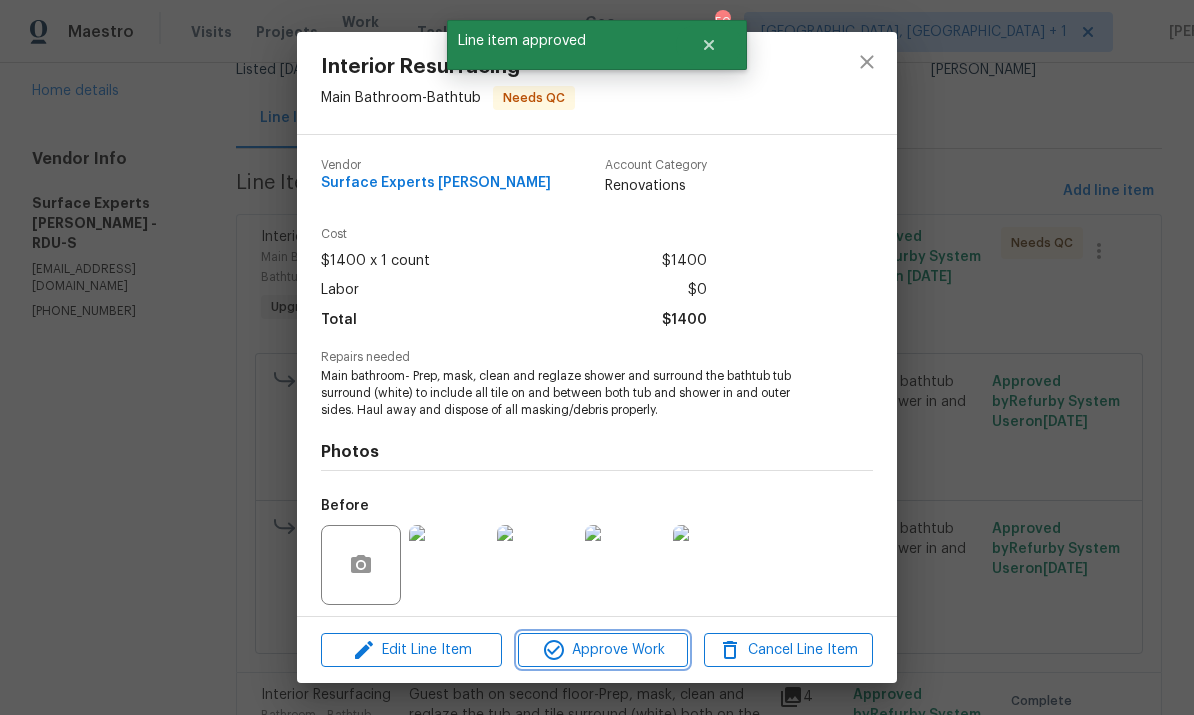 click on "Approve Work" at bounding box center (602, 650) 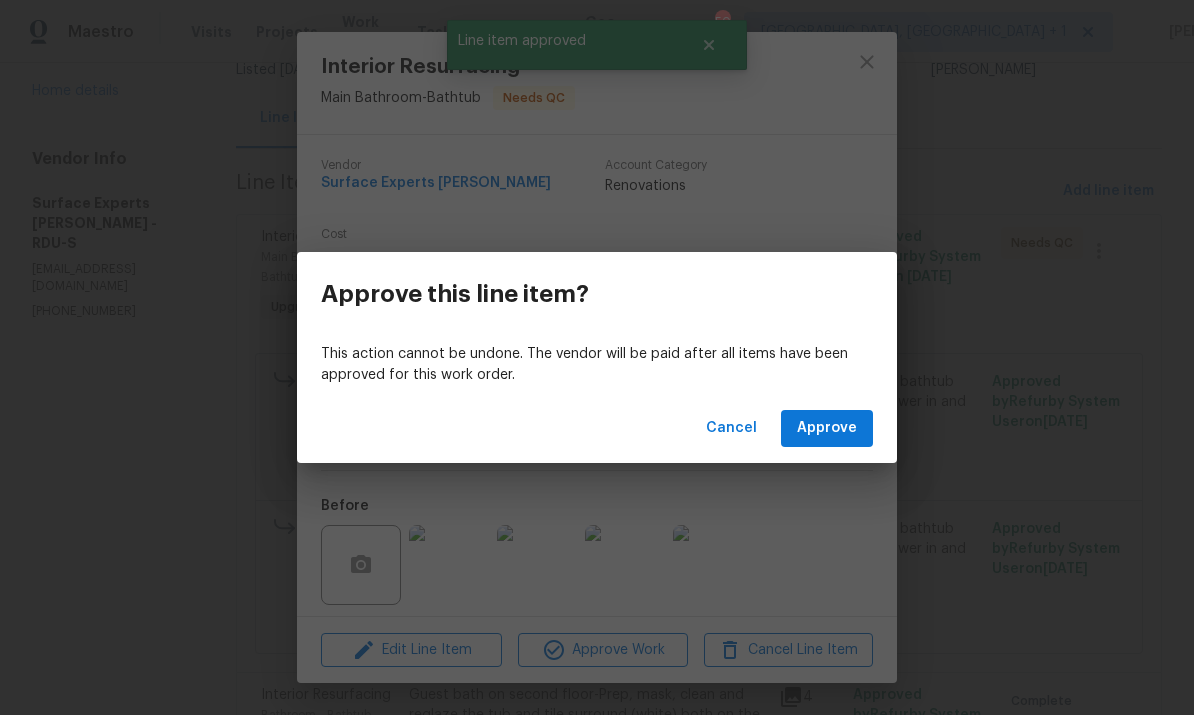 click on "Approve" at bounding box center [827, 428] 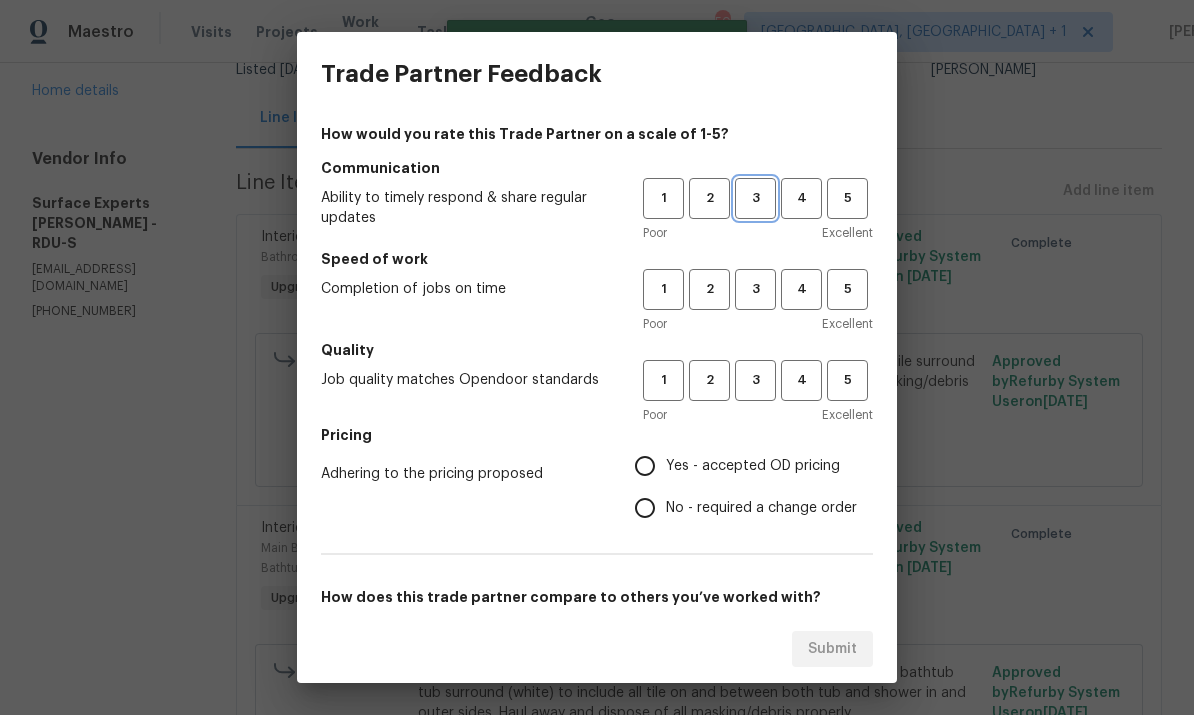 click on "3" at bounding box center (755, 198) 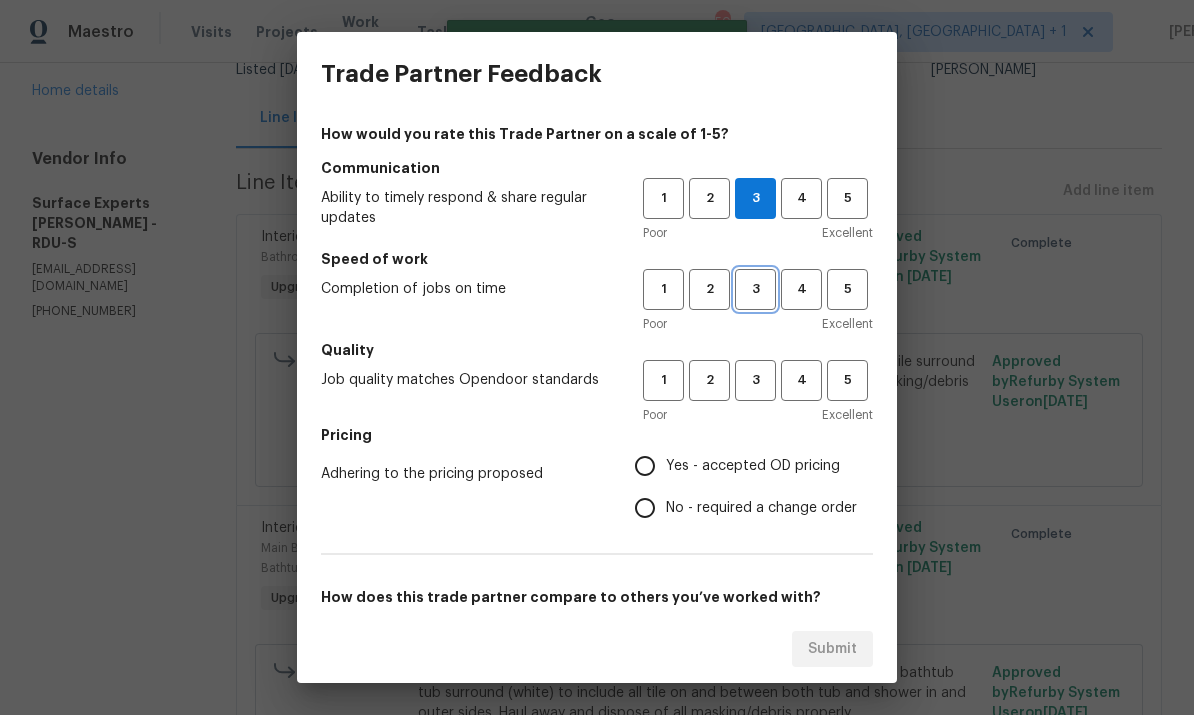 click on "3" at bounding box center (755, 289) 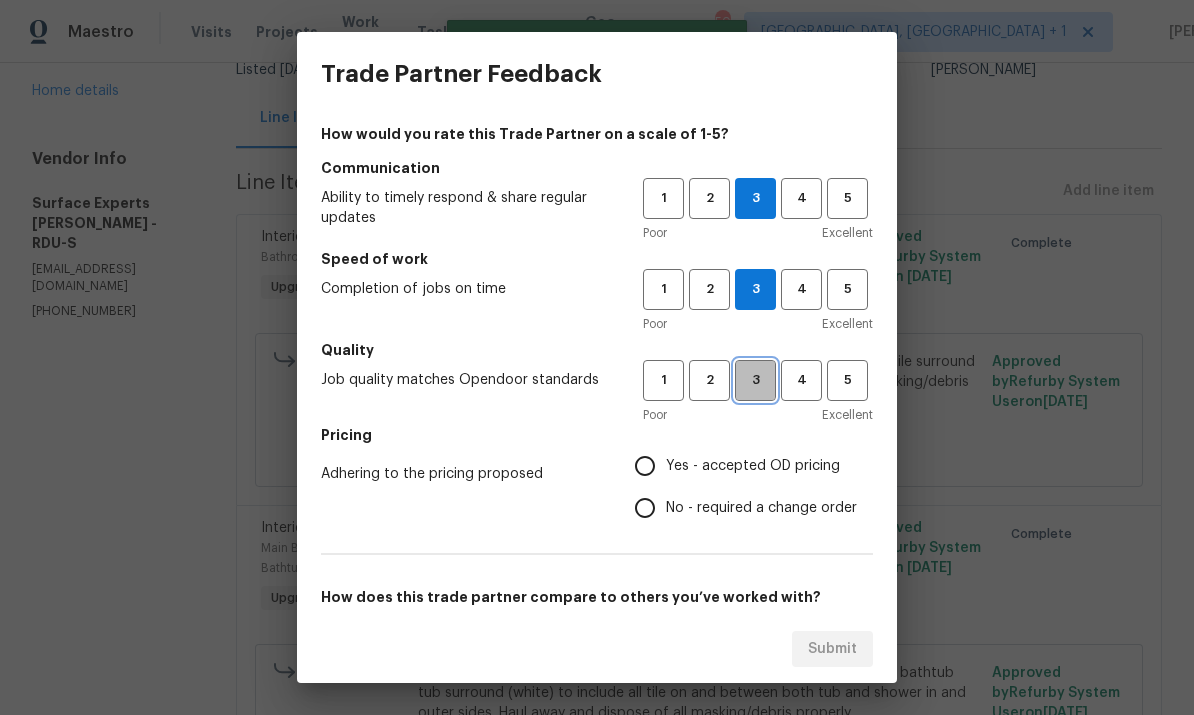 click on "3" at bounding box center [755, 380] 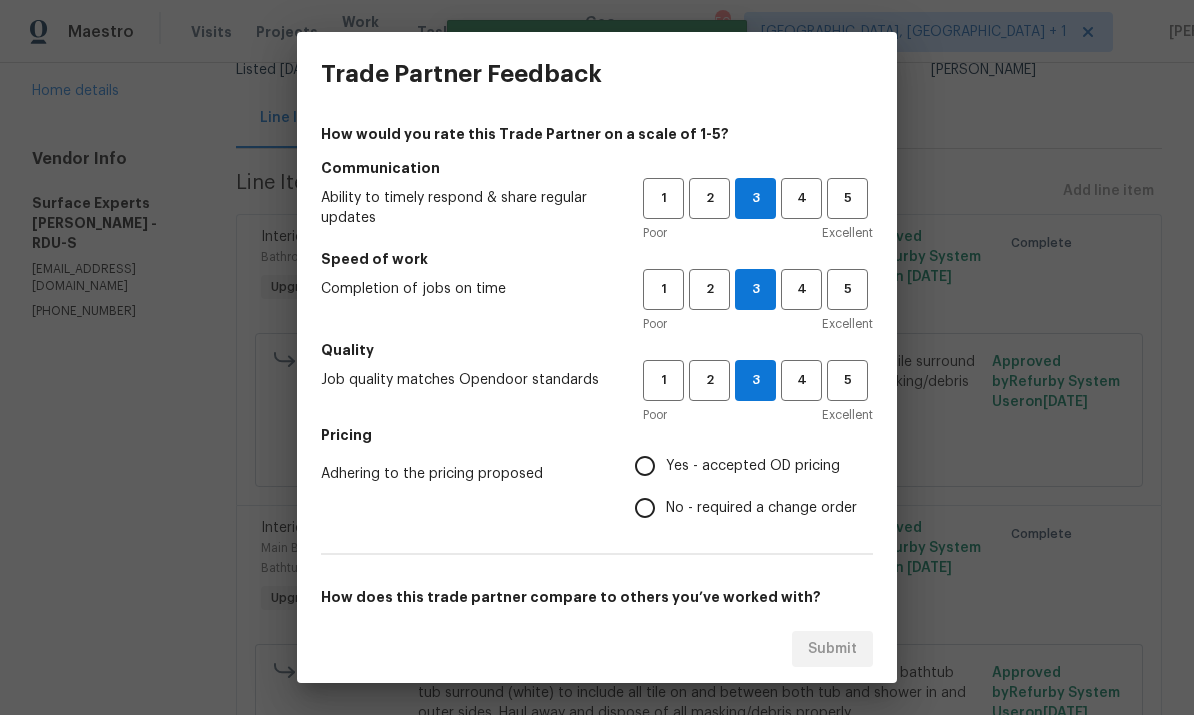 click on "Yes - accepted OD pricing" at bounding box center (645, 466) 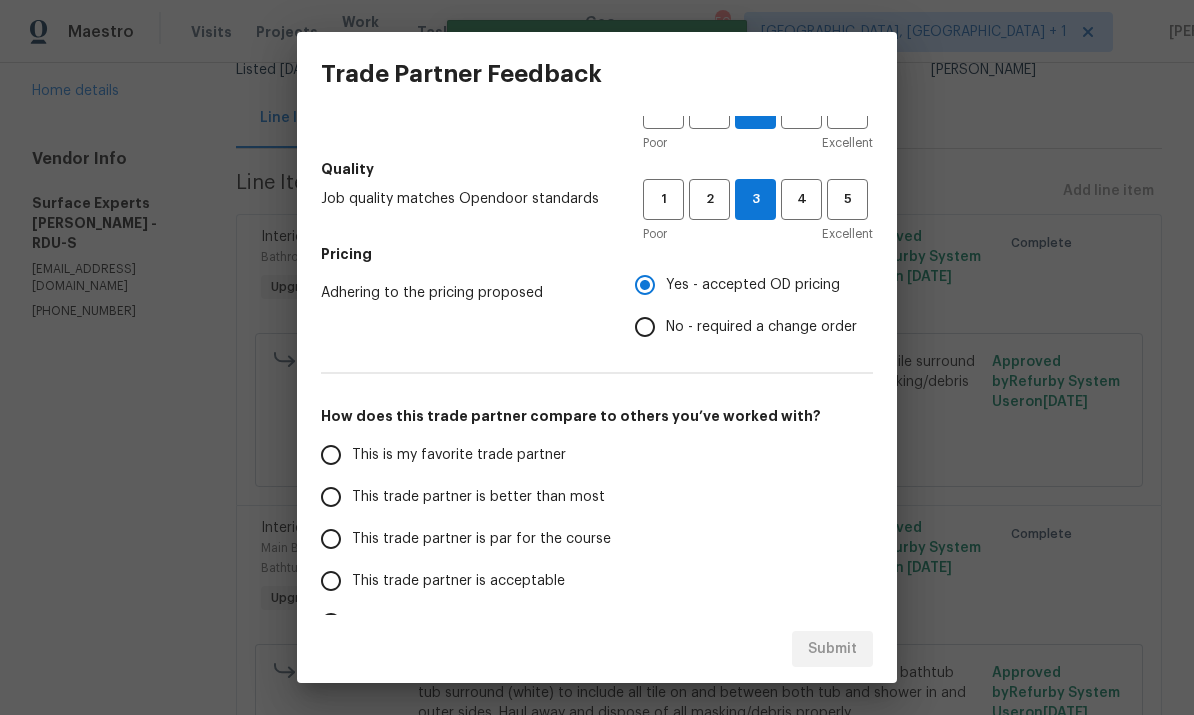 scroll, scrollTop: 182, scrollLeft: 0, axis: vertical 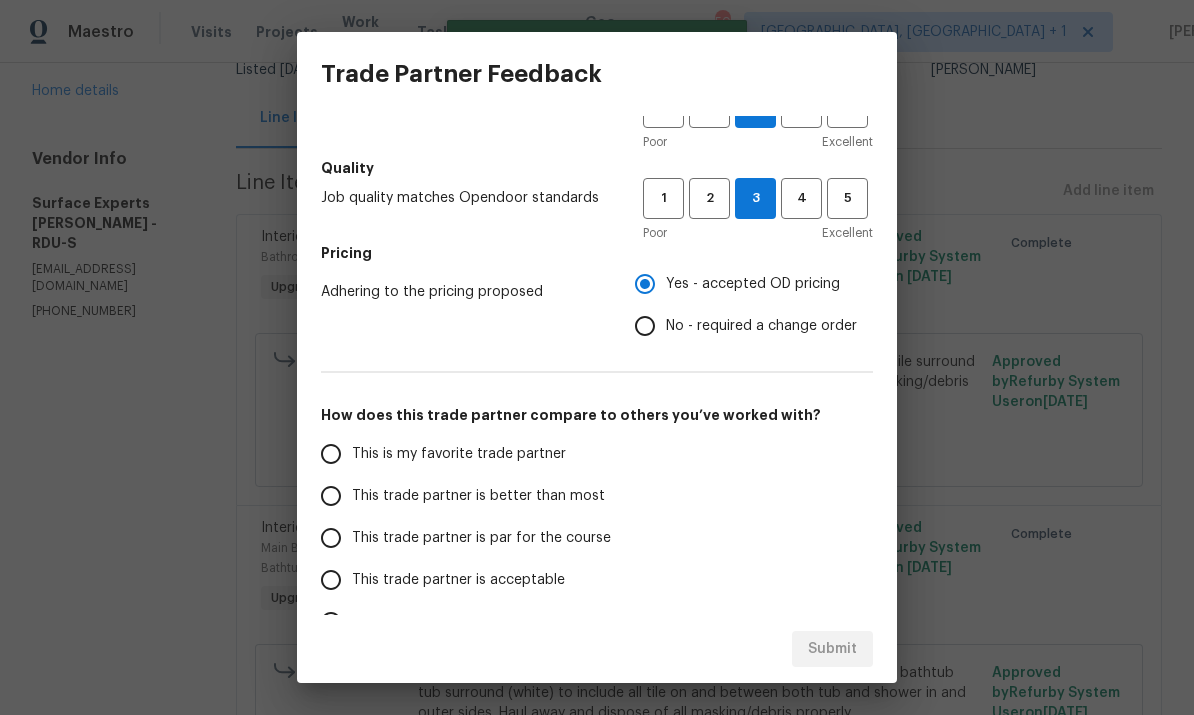 click on "This trade partner is par for the course" at bounding box center [331, 538] 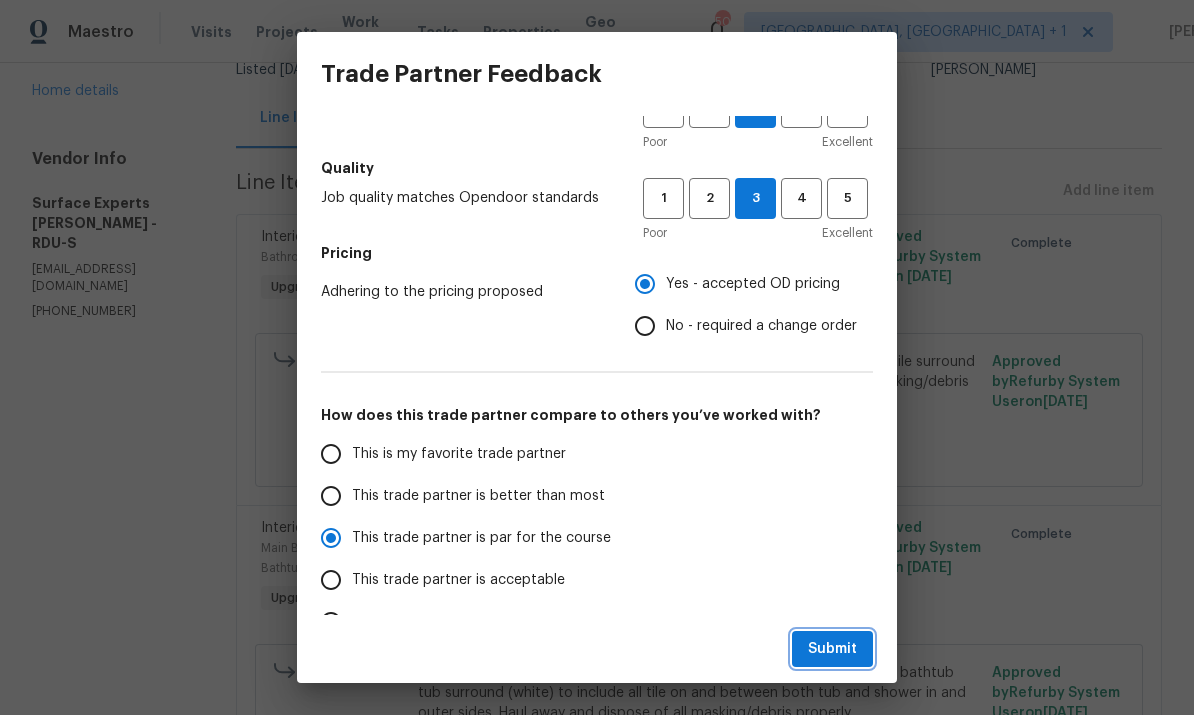 click on "Submit" at bounding box center (832, 649) 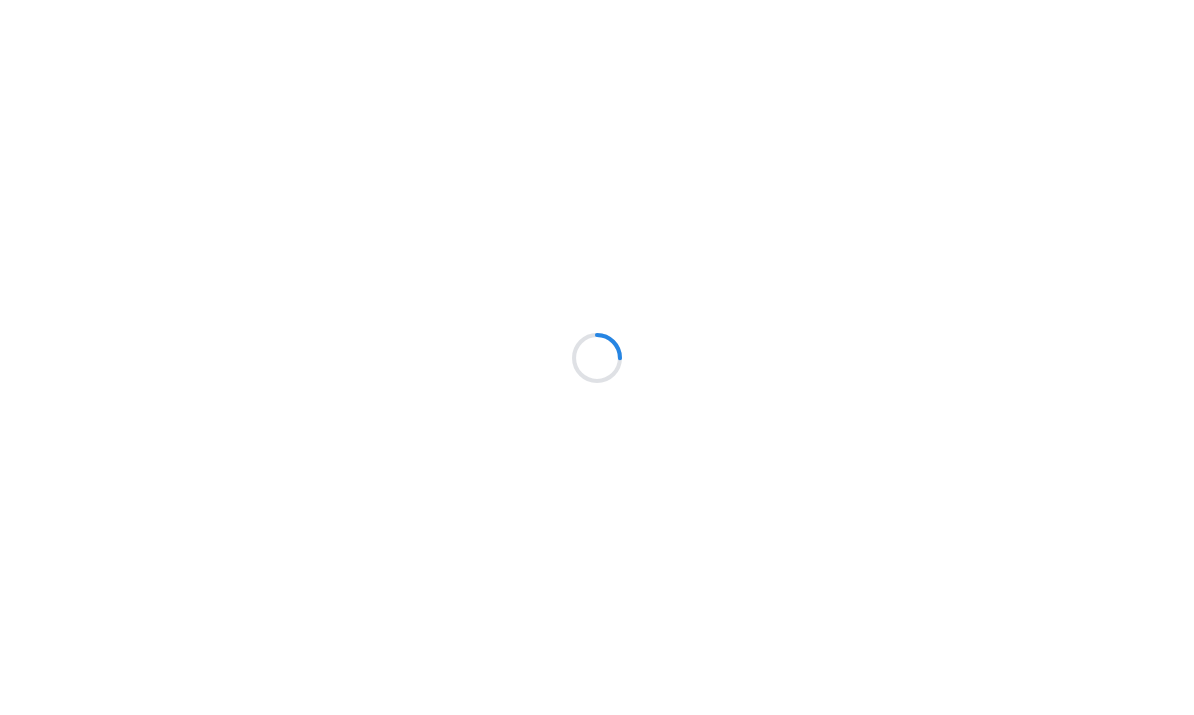 scroll, scrollTop: 0, scrollLeft: 0, axis: both 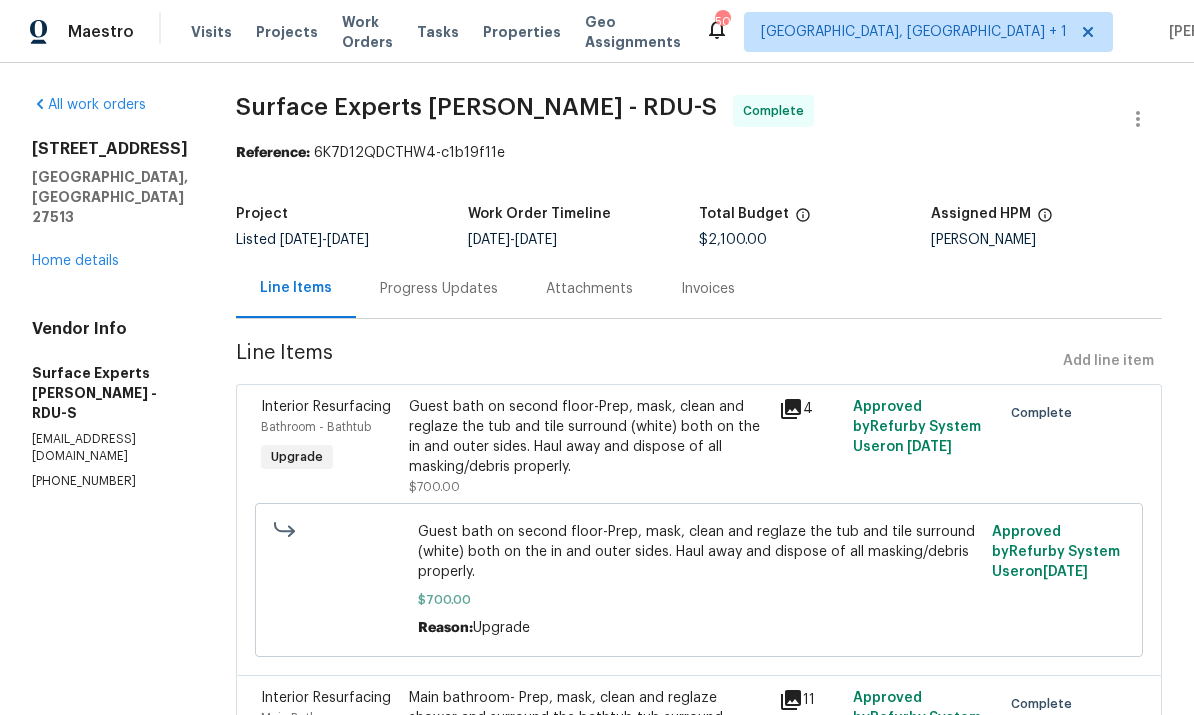 click on "Home details" at bounding box center (75, 261) 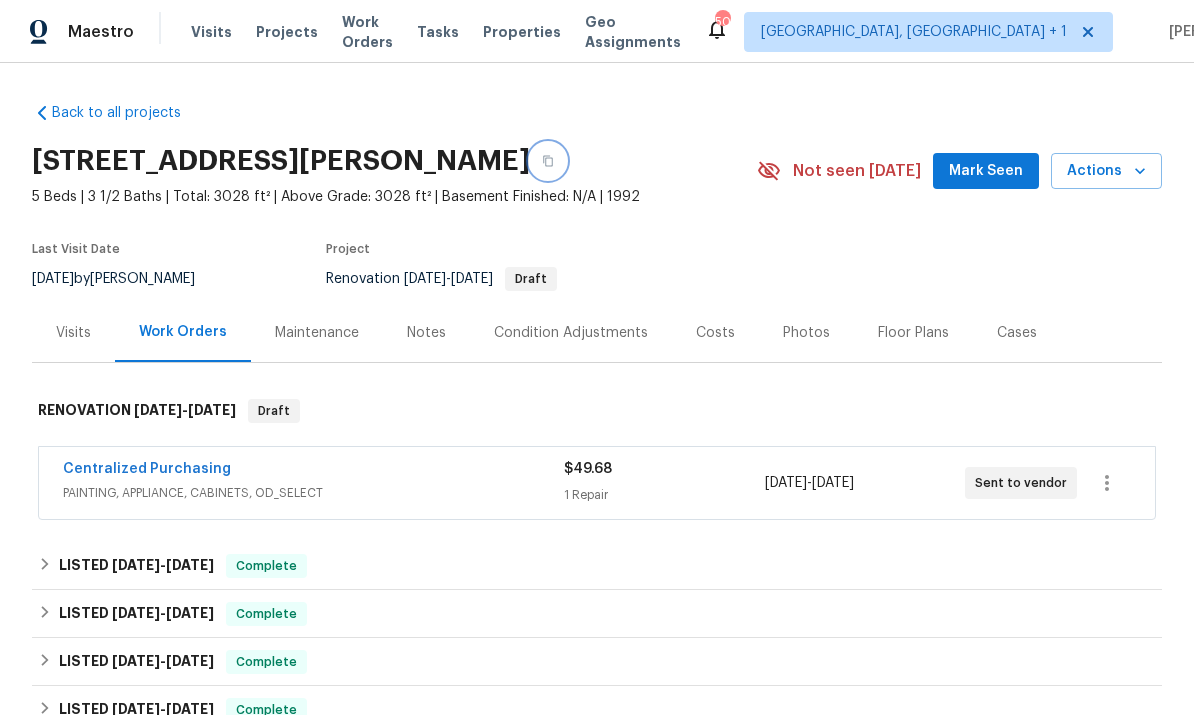 click at bounding box center [548, 161] 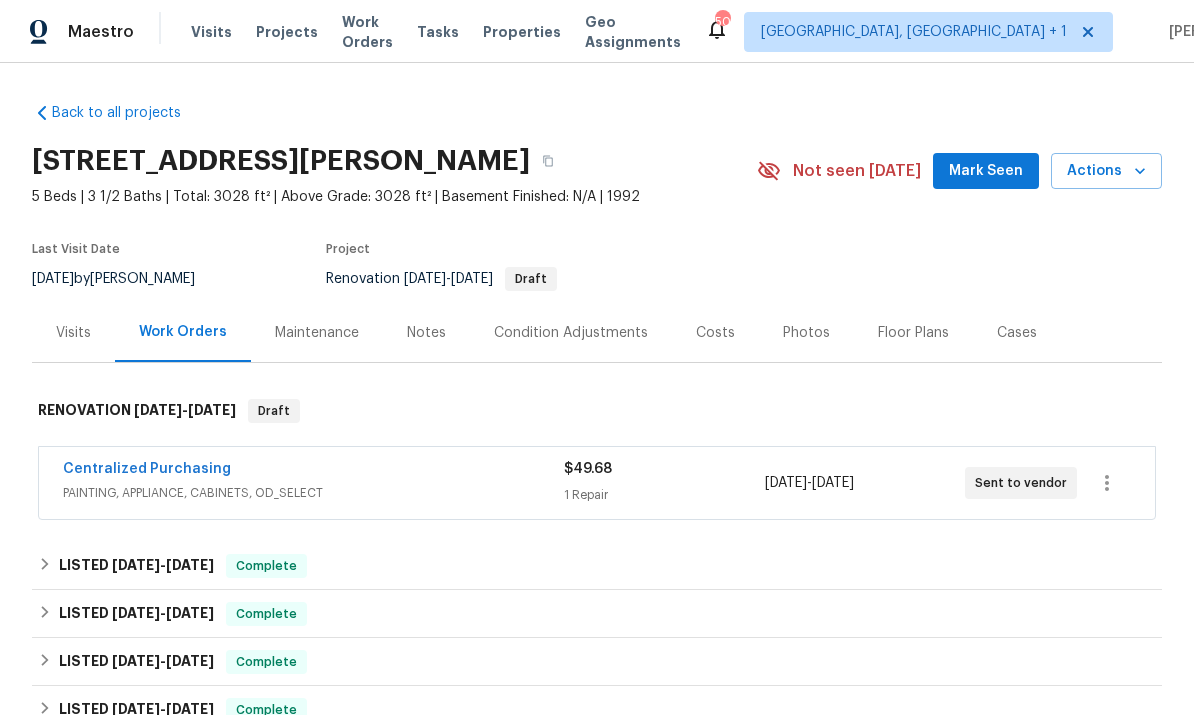 click on "Photos" at bounding box center (806, 333) 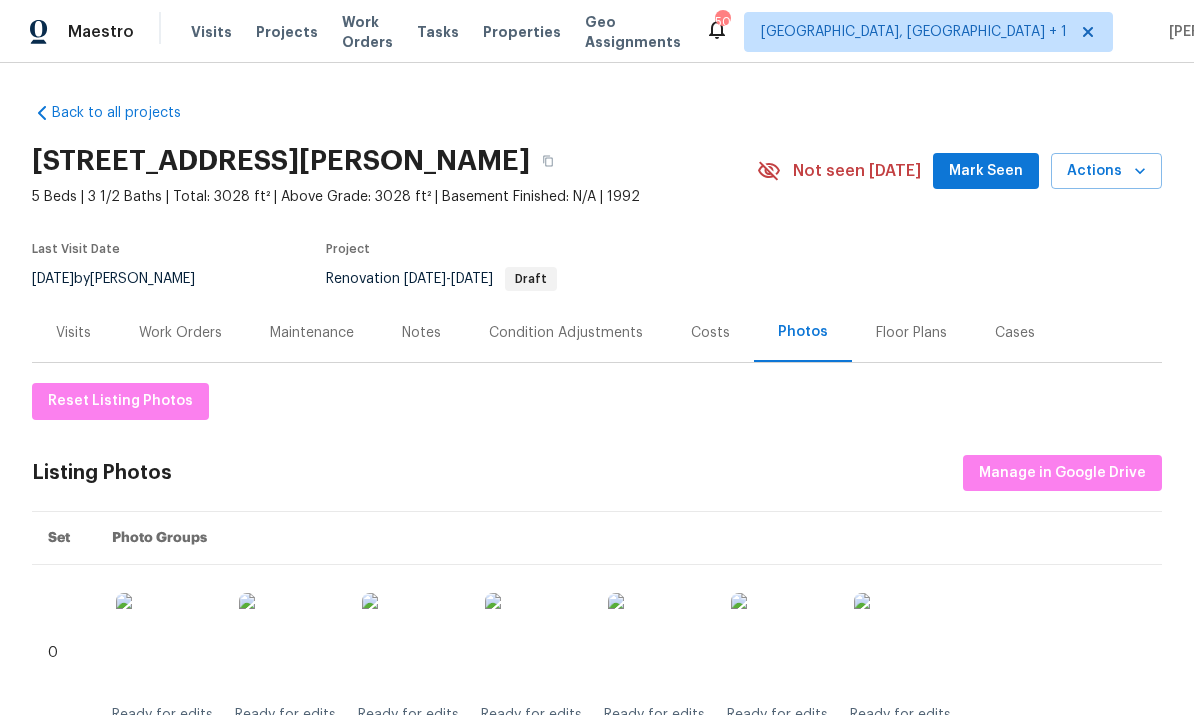 scroll, scrollTop: 0, scrollLeft: 0, axis: both 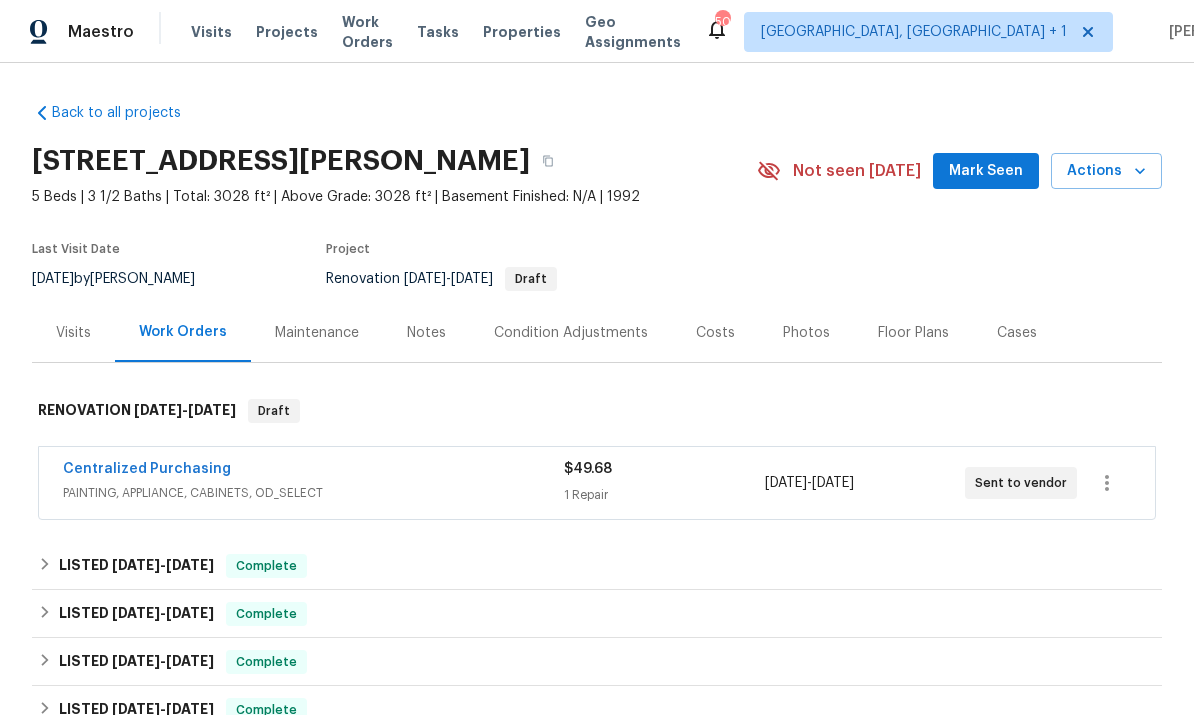 click on "Photos" at bounding box center [806, 333] 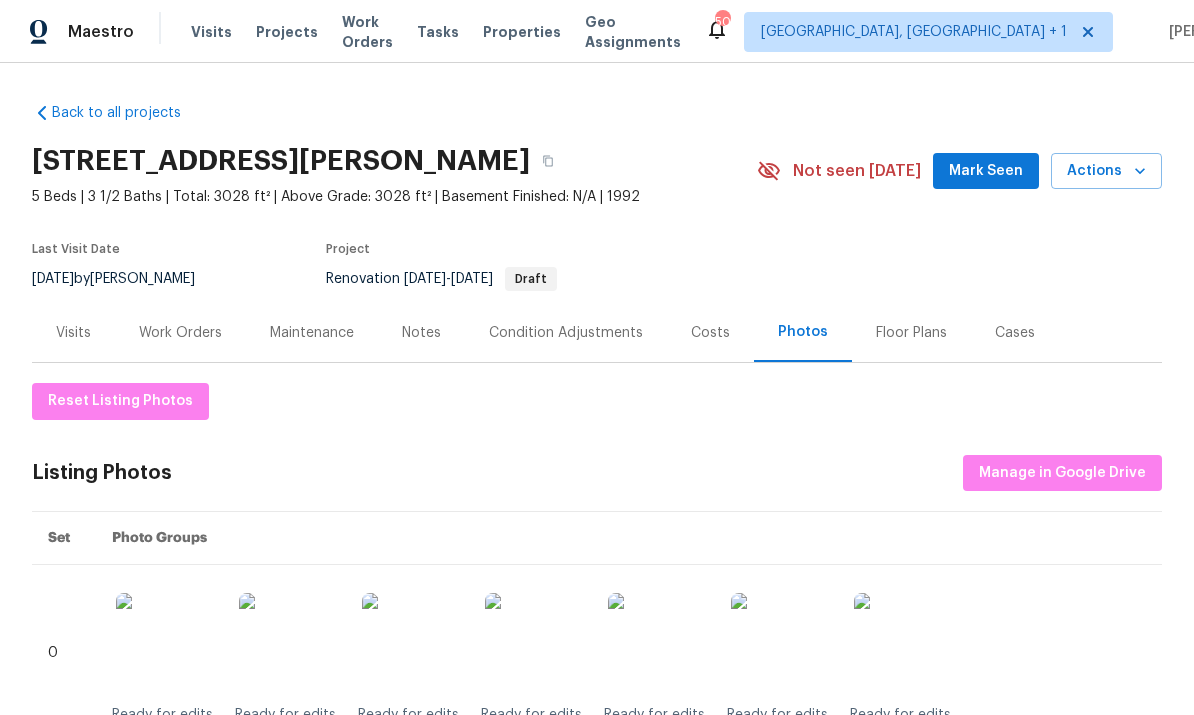 scroll, scrollTop: 0, scrollLeft: 0, axis: both 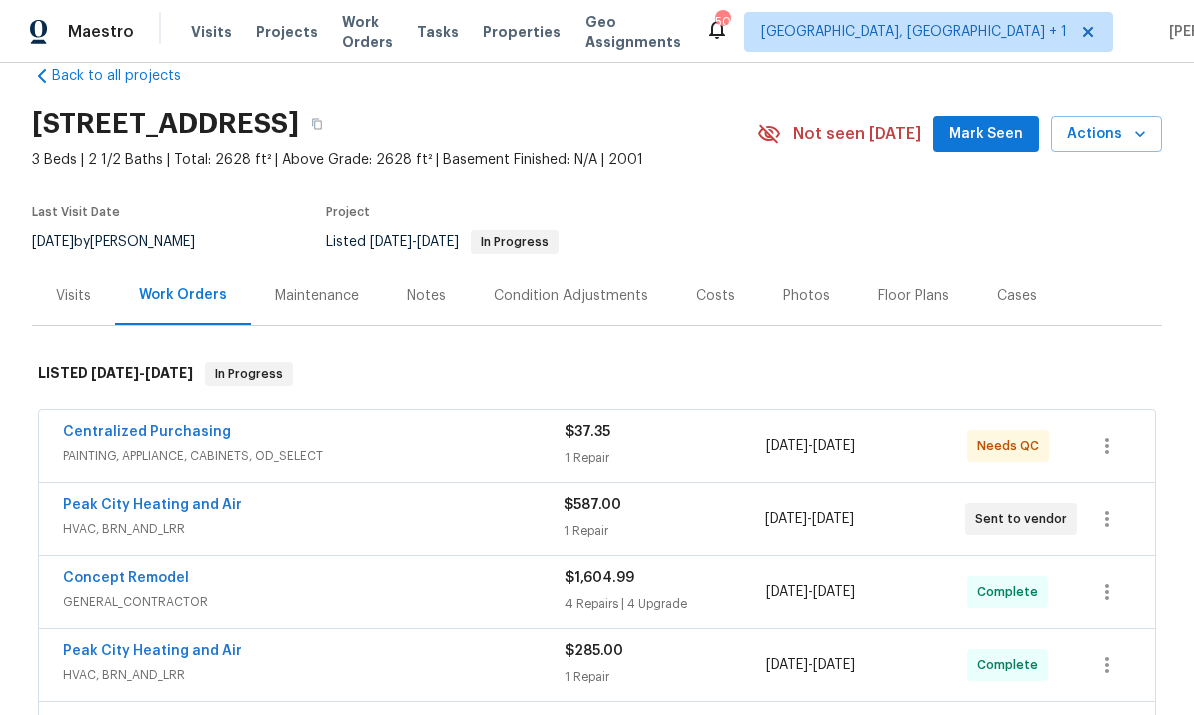 click on "Centralized Purchasing" at bounding box center [147, 432] 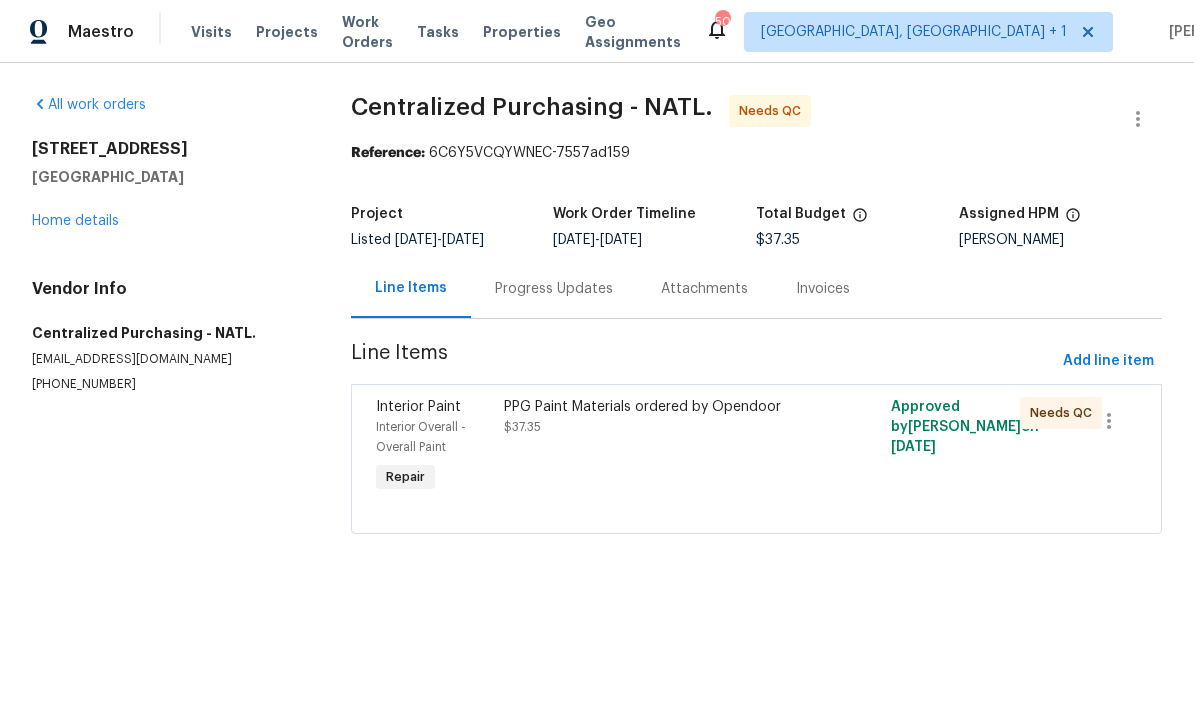 click on "PPG Paint Materials ordered by Opendoor $37.35" at bounding box center [659, 417] 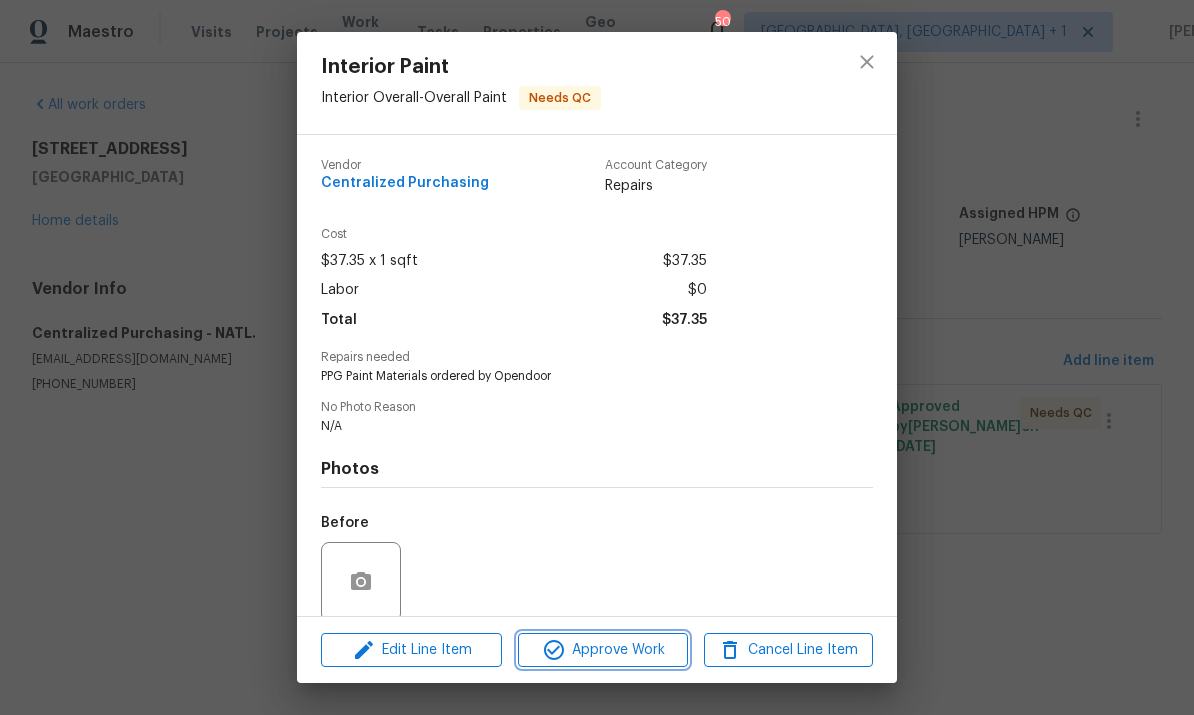 click on "Approve Work" at bounding box center (602, 650) 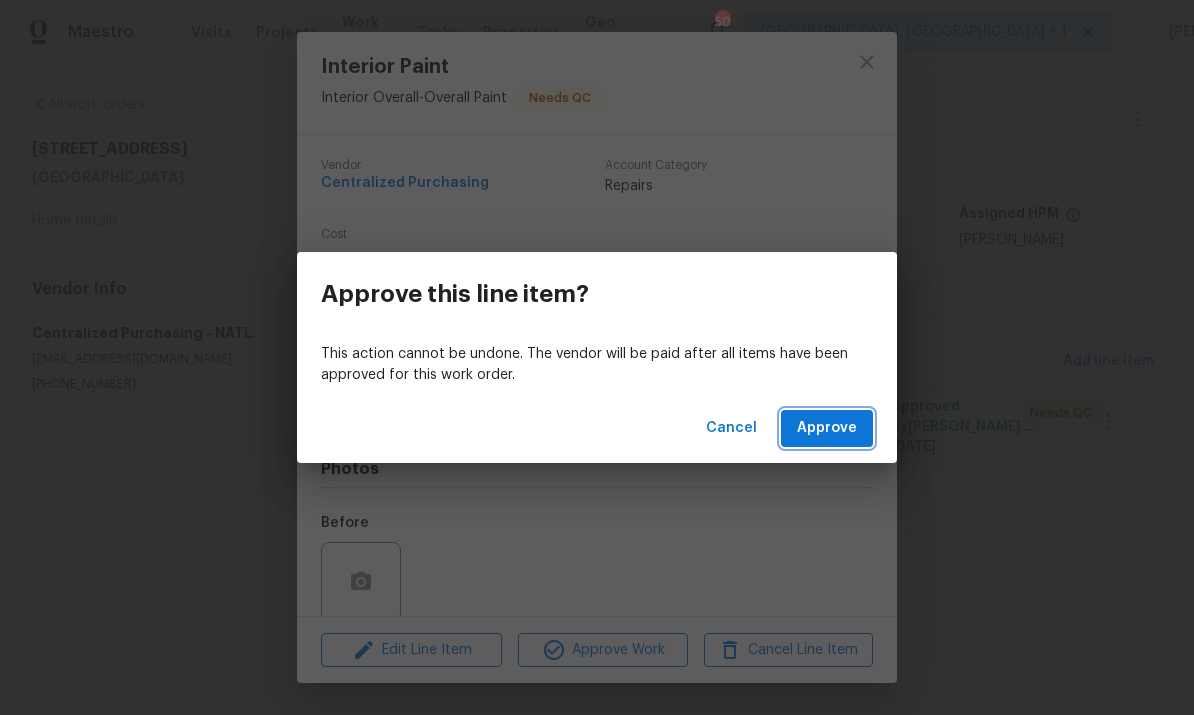 click on "Approve" at bounding box center [827, 428] 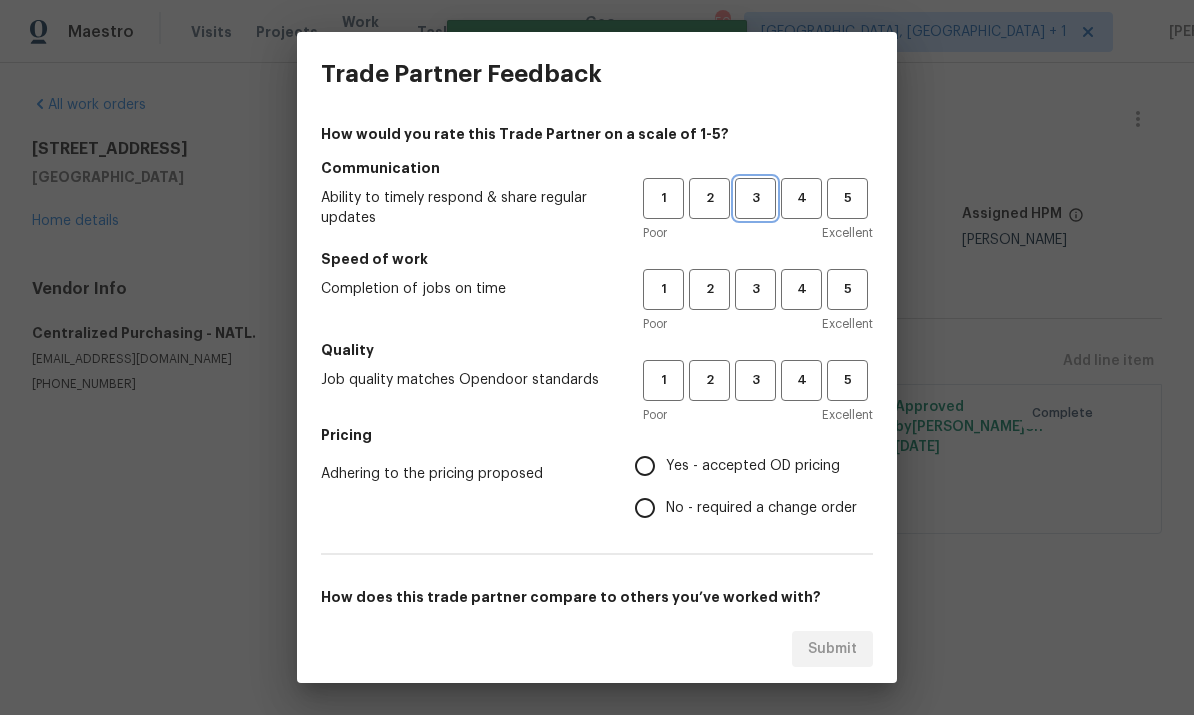 click on "3" at bounding box center (755, 198) 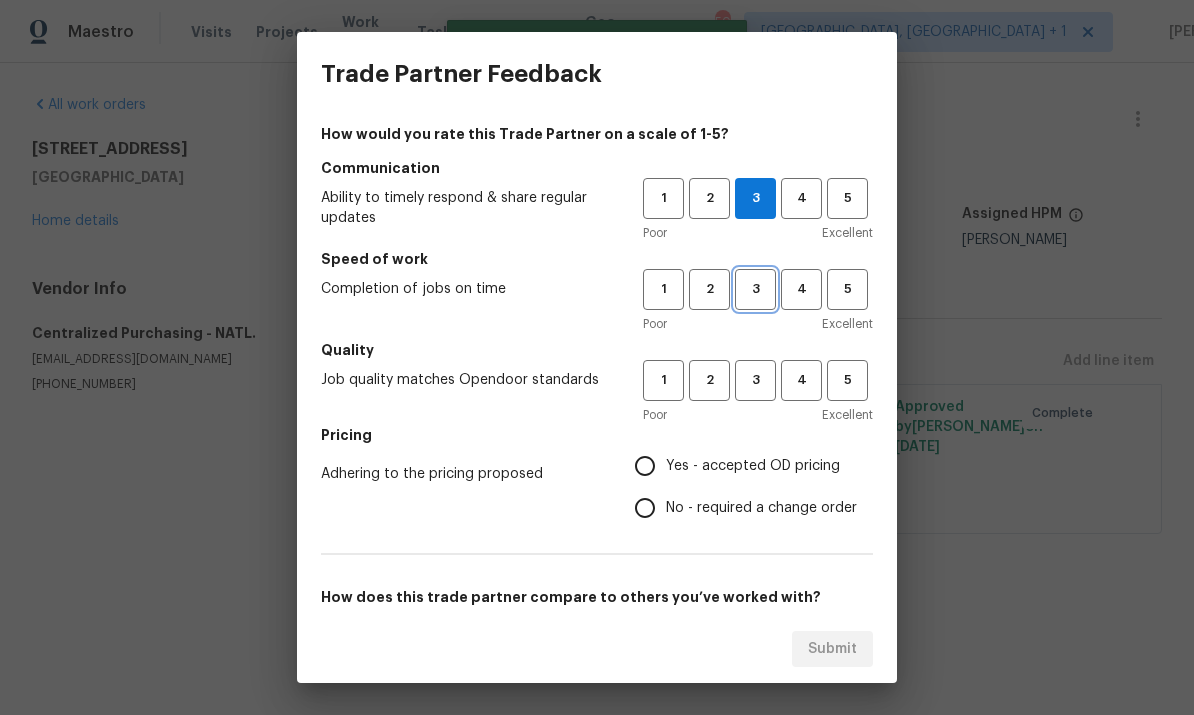 click on "3" at bounding box center [755, 289] 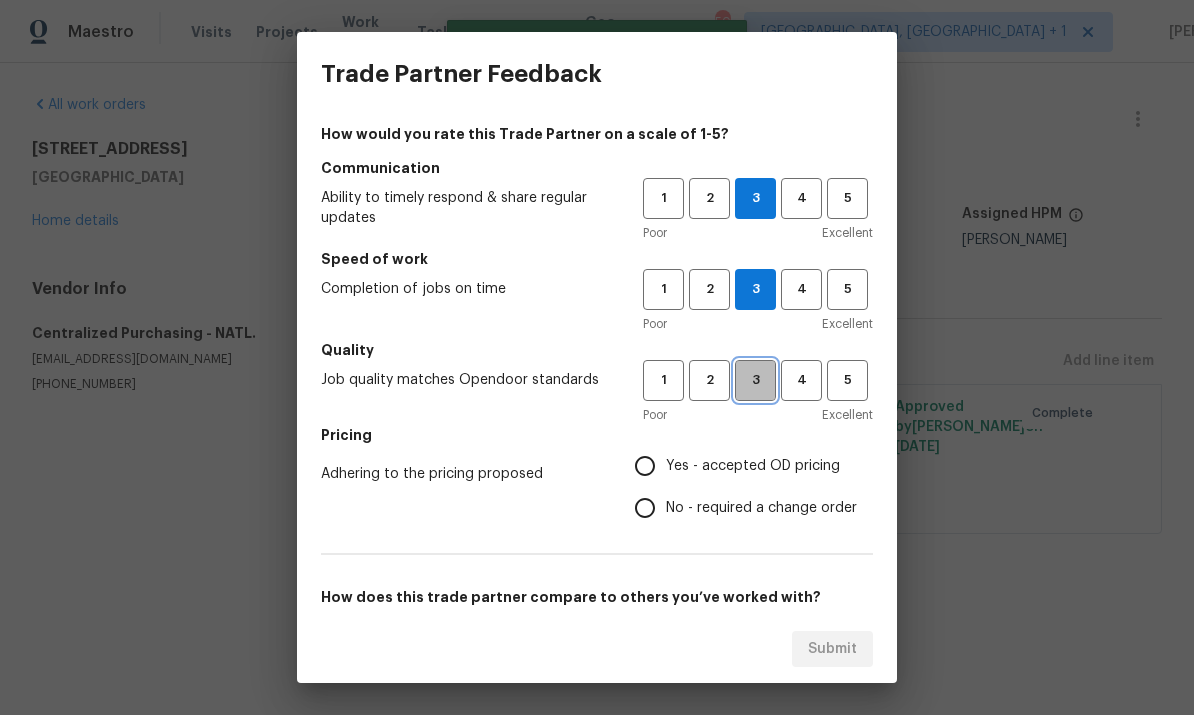 click on "3" at bounding box center [755, 380] 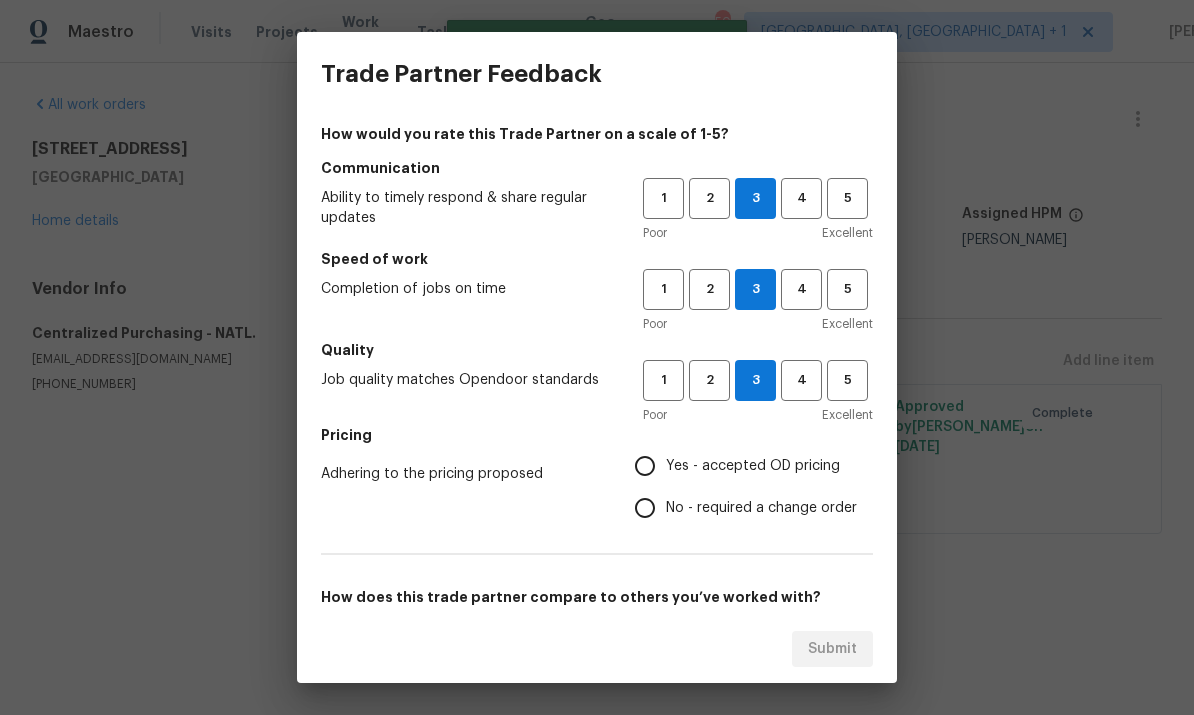click on "Yes - accepted OD pricing" at bounding box center (645, 466) 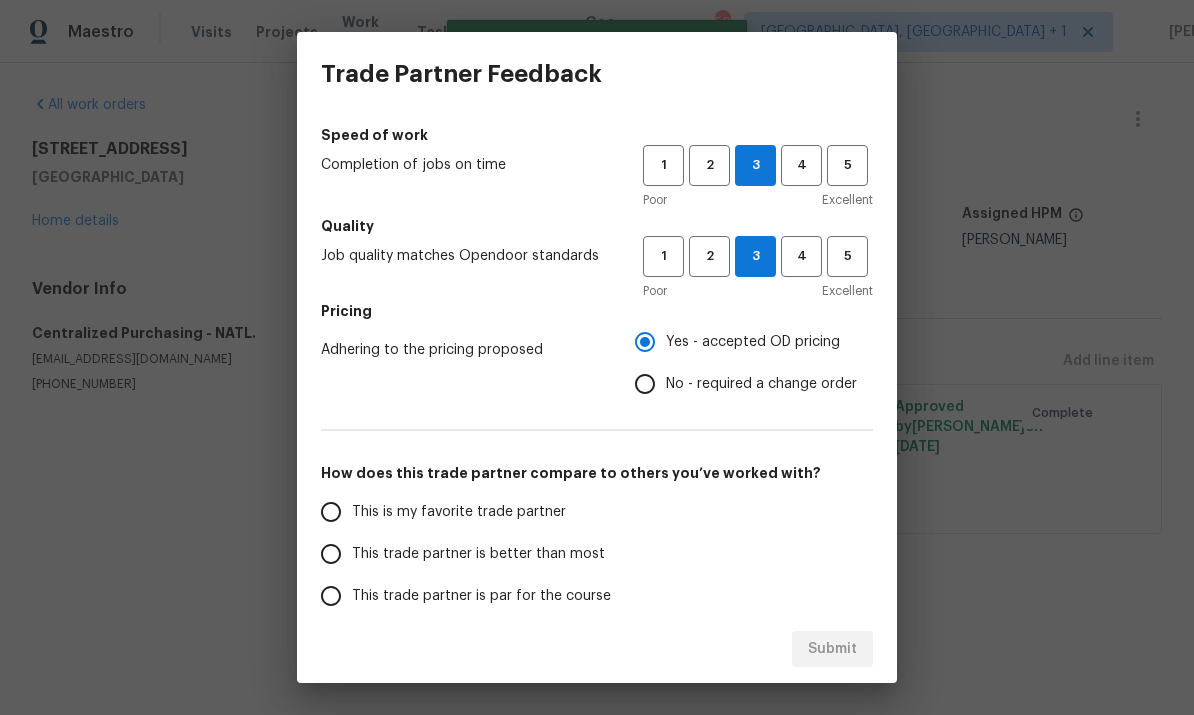 scroll, scrollTop: 138, scrollLeft: 0, axis: vertical 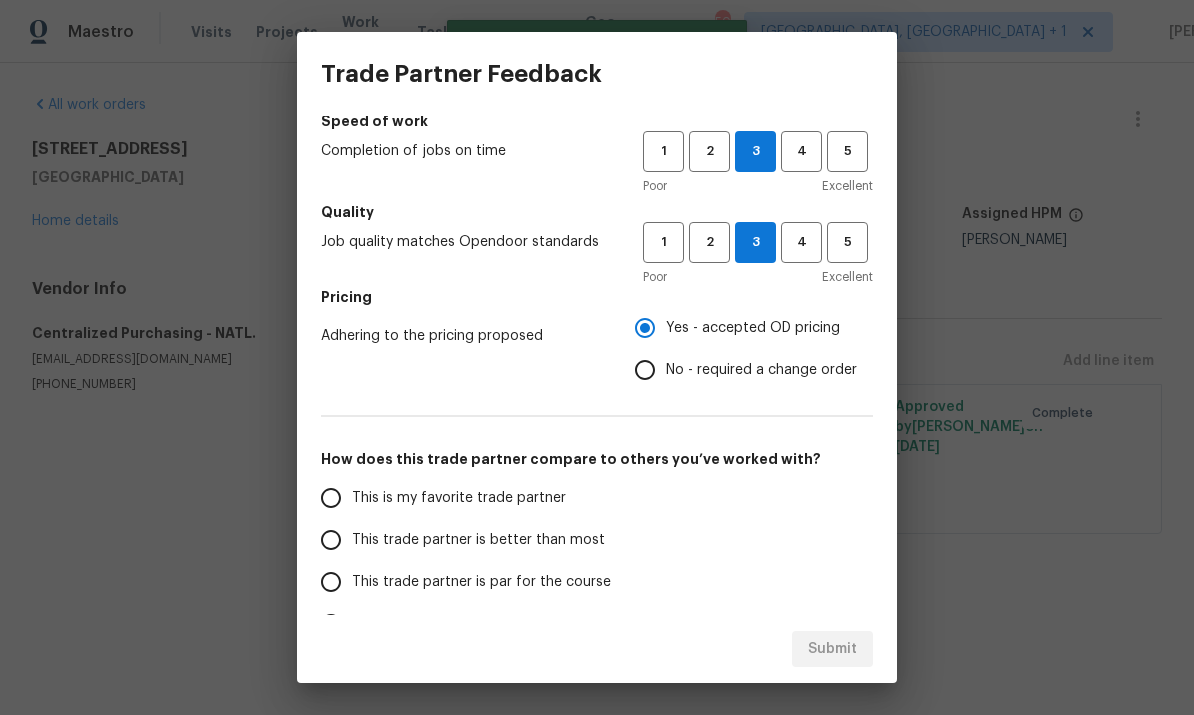 click on "This trade partner is par for the course" at bounding box center (331, 582) 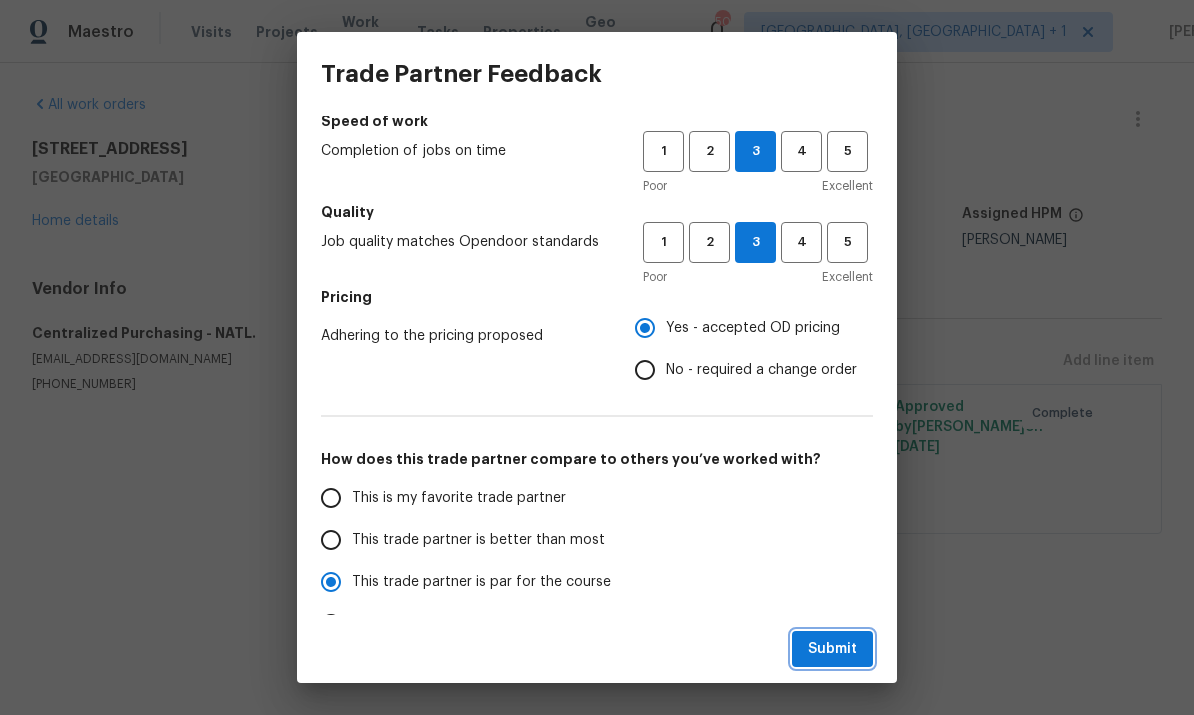 click on "Submit" at bounding box center (832, 649) 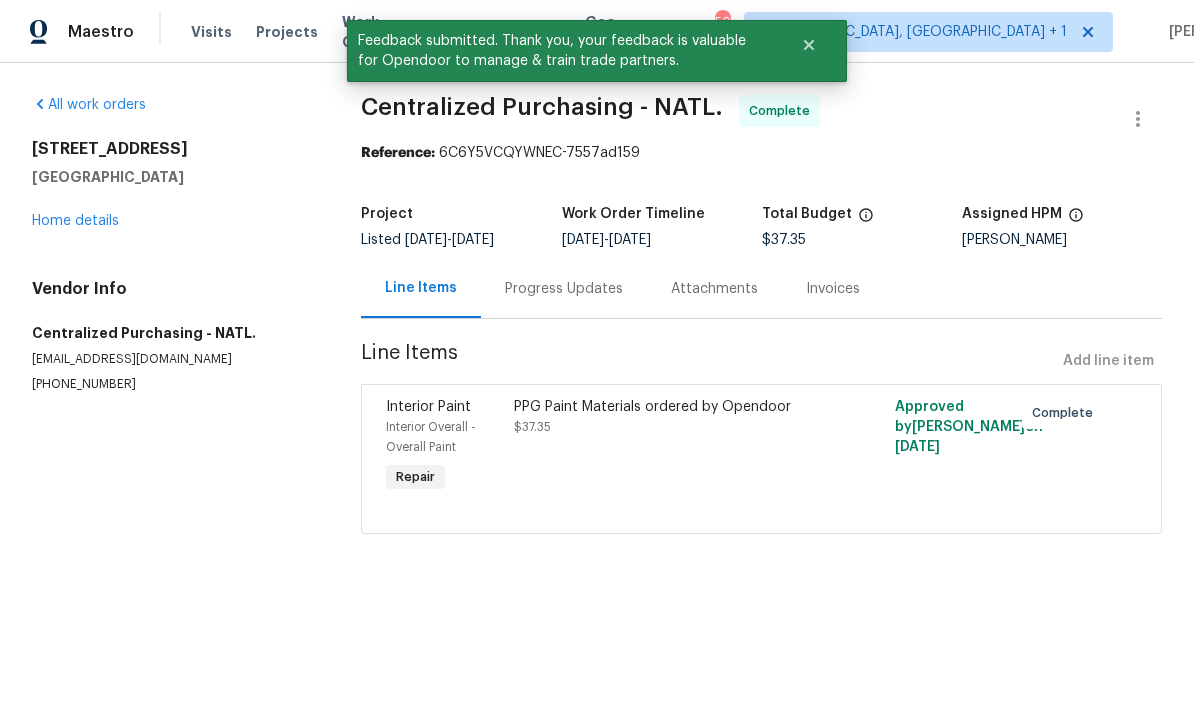 click on "6701 Winding Arch Dr Durham, NC 27713 Home details" at bounding box center (172, 185) 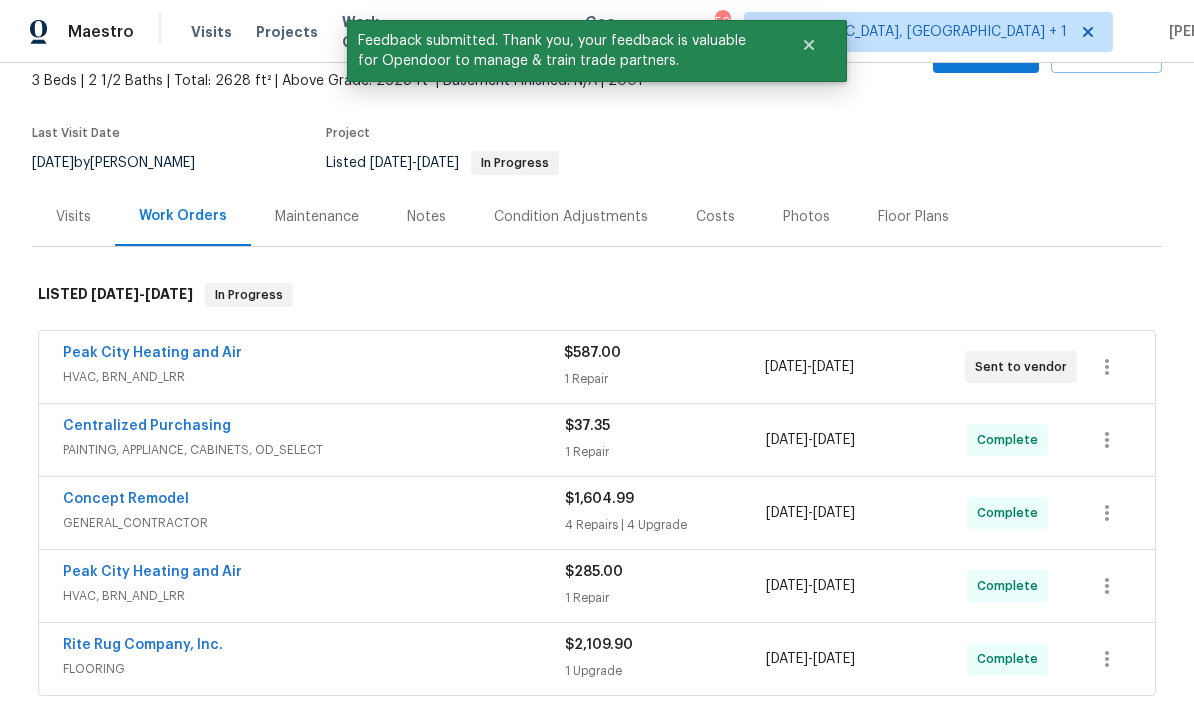 scroll, scrollTop: 133, scrollLeft: 0, axis: vertical 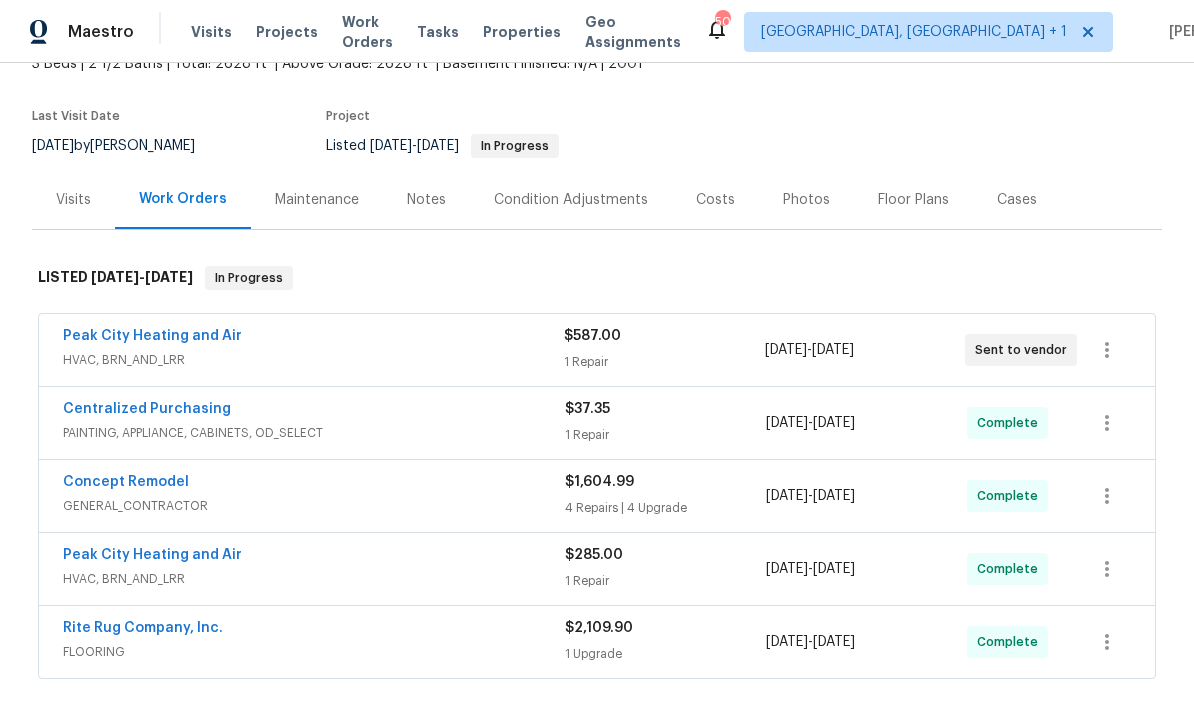 click on "Peak City Heating and Air" at bounding box center [152, 336] 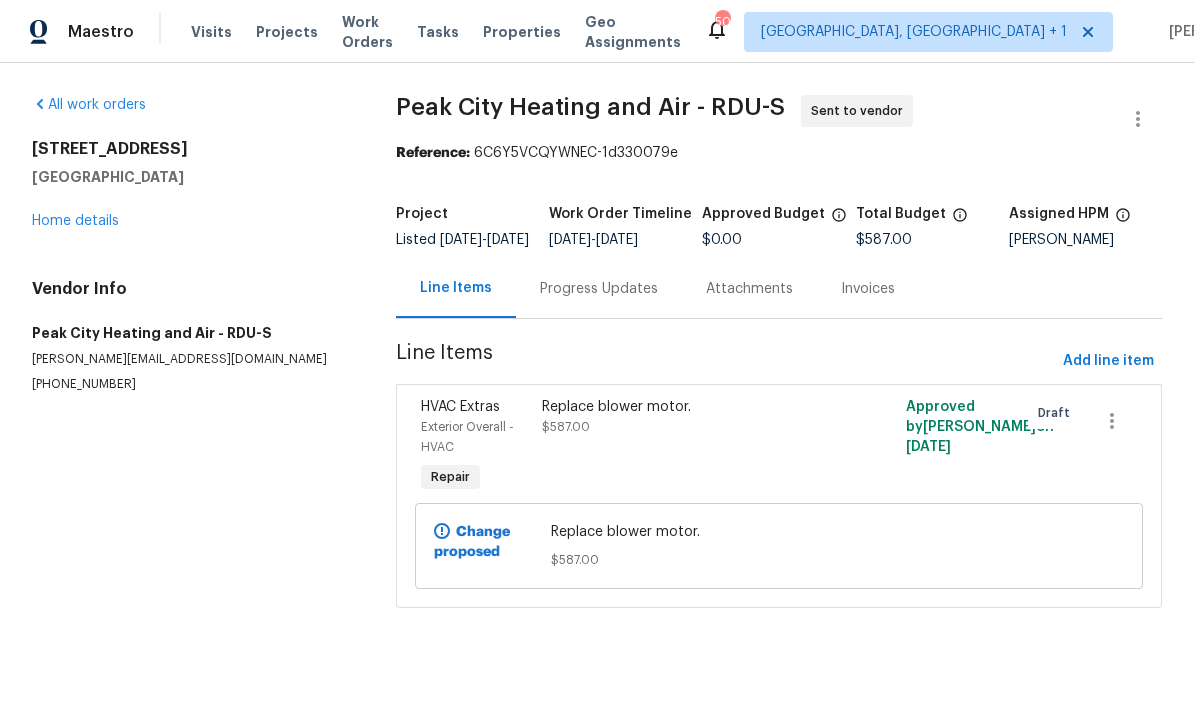 click on "Progress Updates" at bounding box center (599, 289) 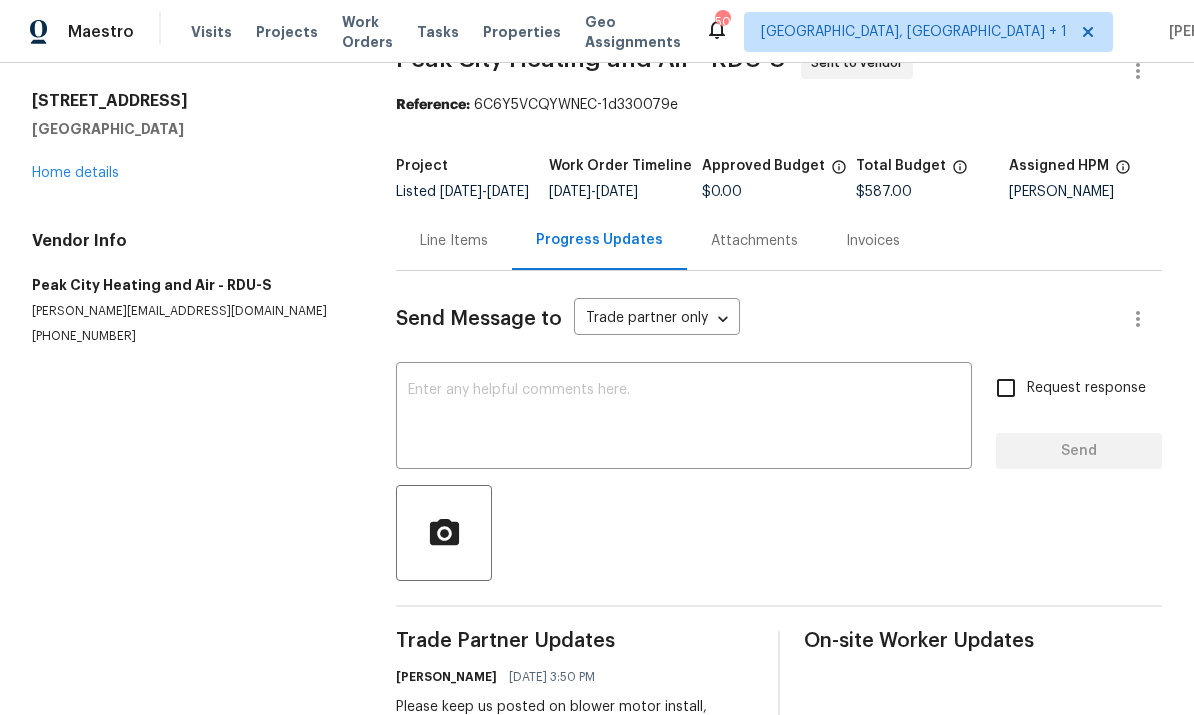 scroll, scrollTop: 46, scrollLeft: 0, axis: vertical 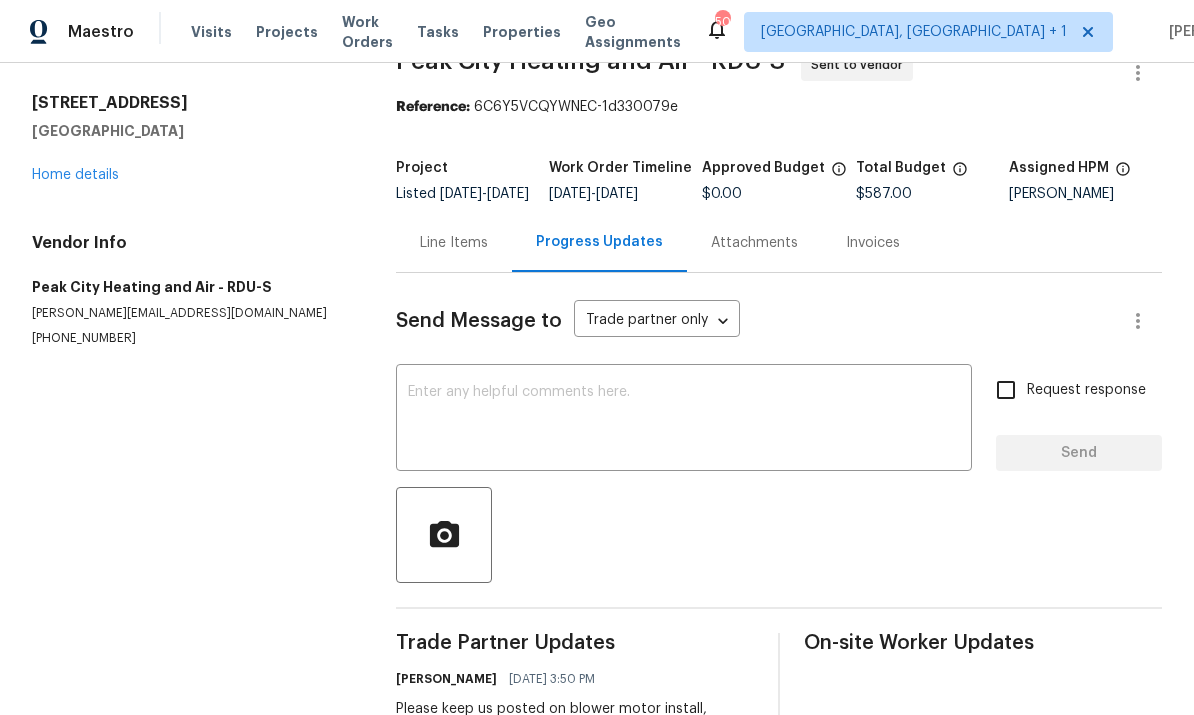 click on "Home details" at bounding box center (75, 175) 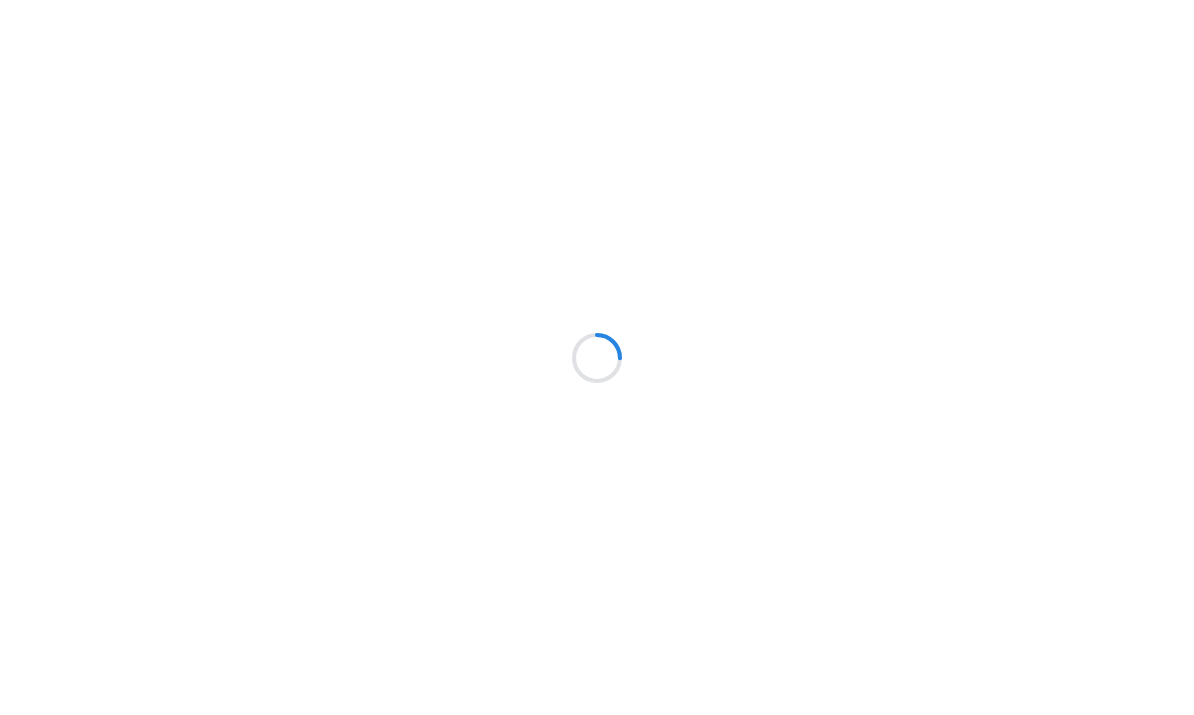 scroll, scrollTop: 0, scrollLeft: 0, axis: both 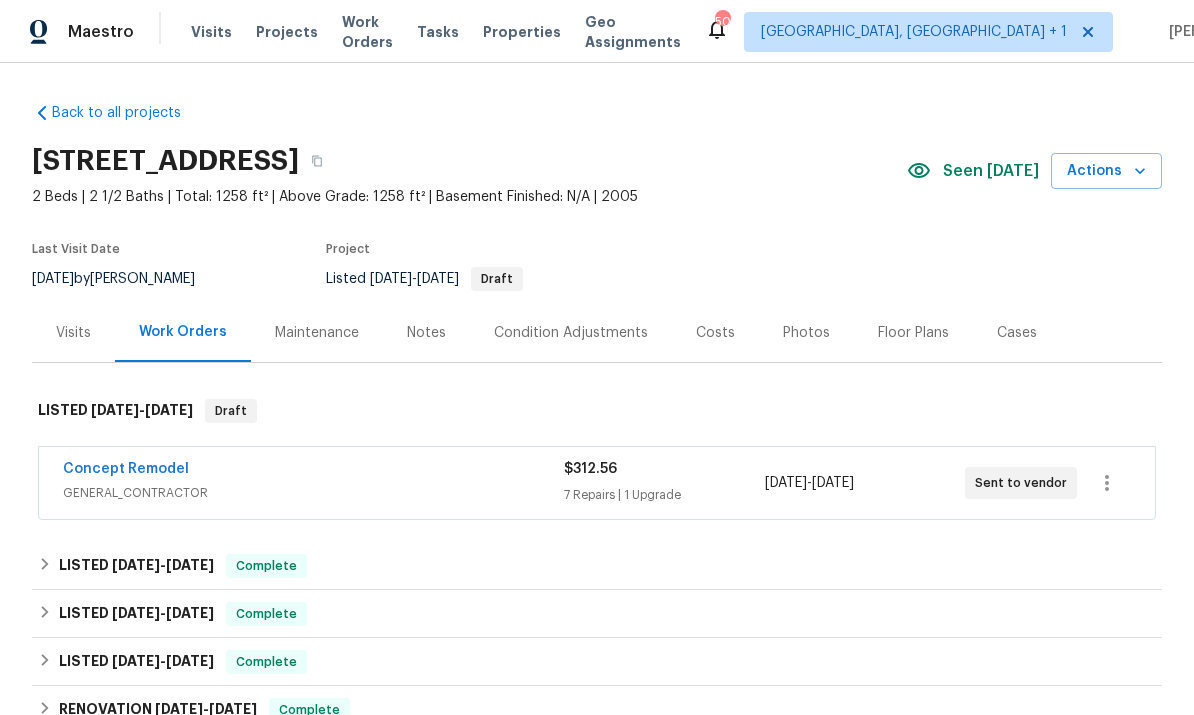 click on "Concept Remodel" at bounding box center (126, 469) 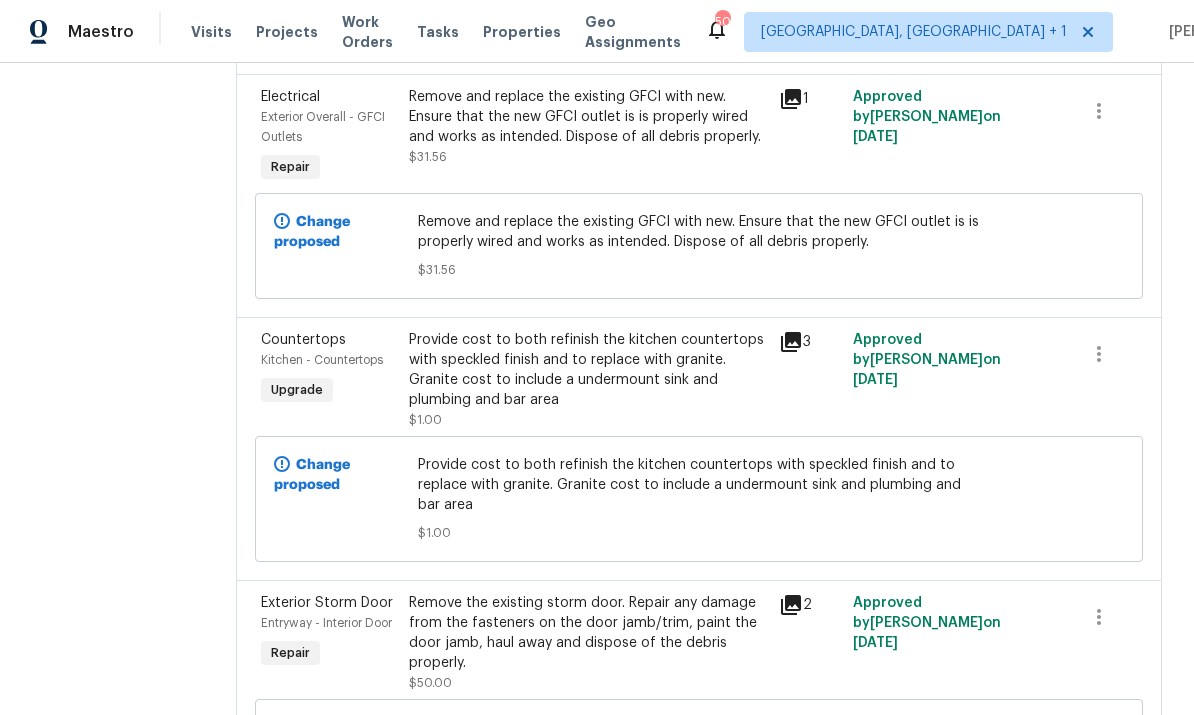 scroll, scrollTop: 1570, scrollLeft: 0, axis: vertical 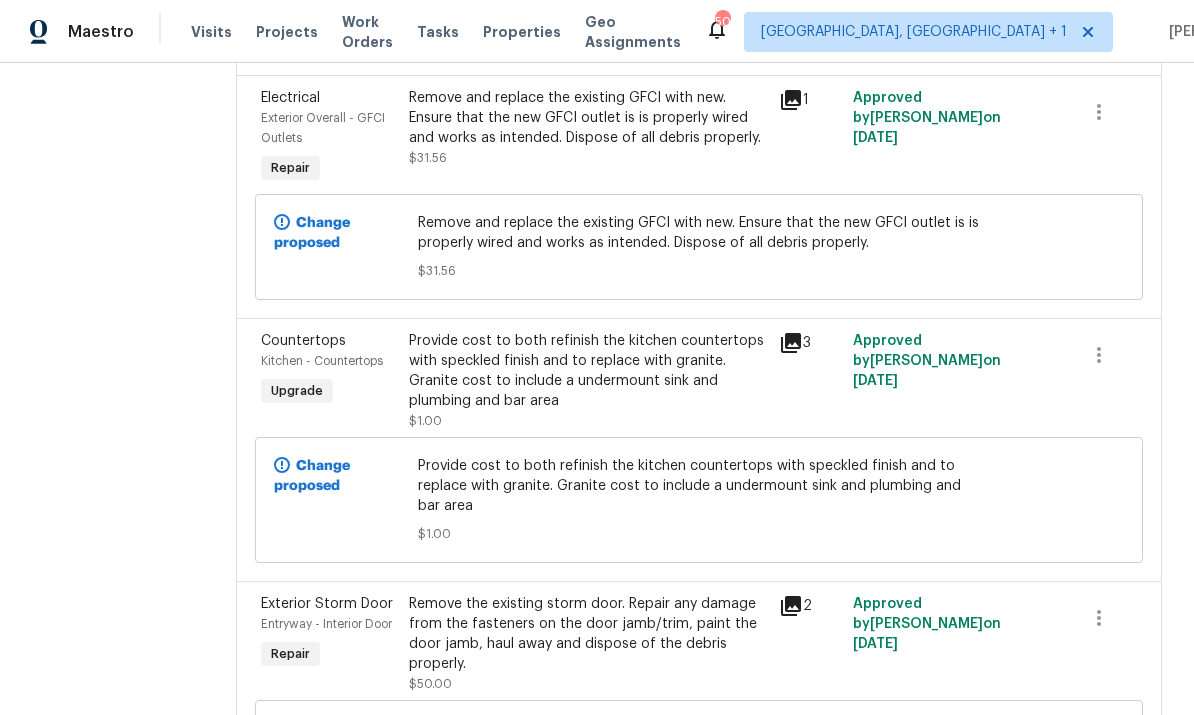 click on "Provide cost to both refinish the kitchen countertops with speckled finish and to replace with granite. Granite cost to include a undermount sink and plumbing and bar area" at bounding box center [588, 371] 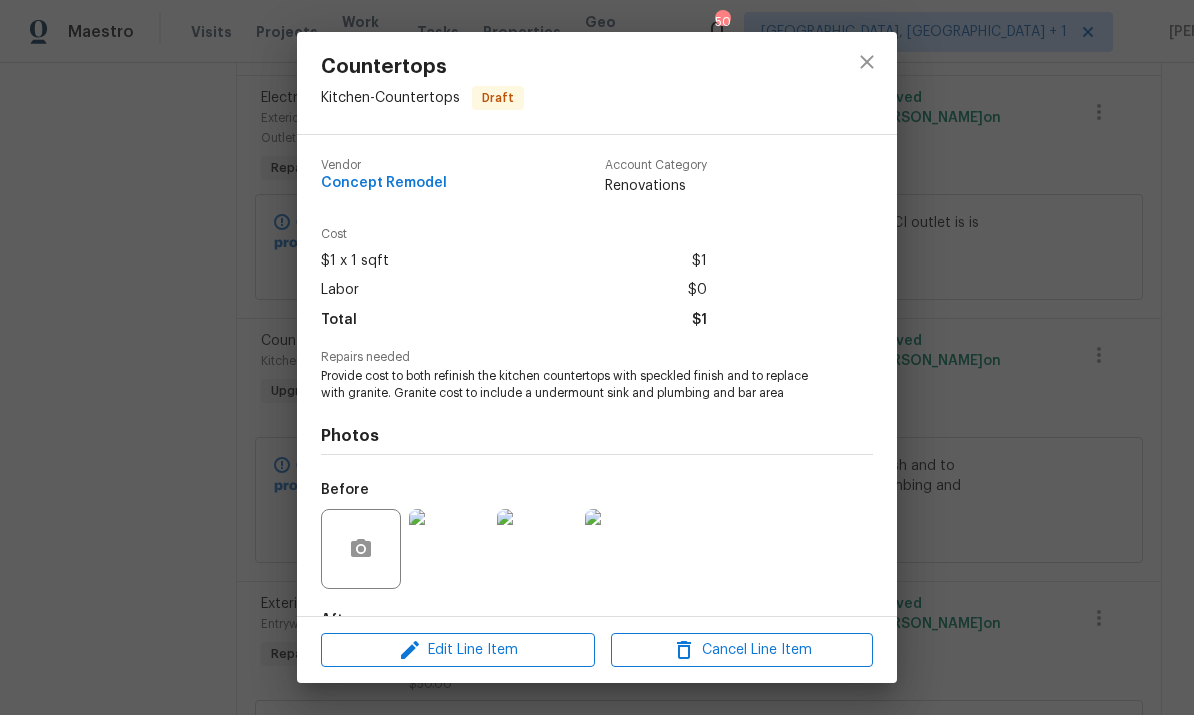 click at bounding box center [625, 549] 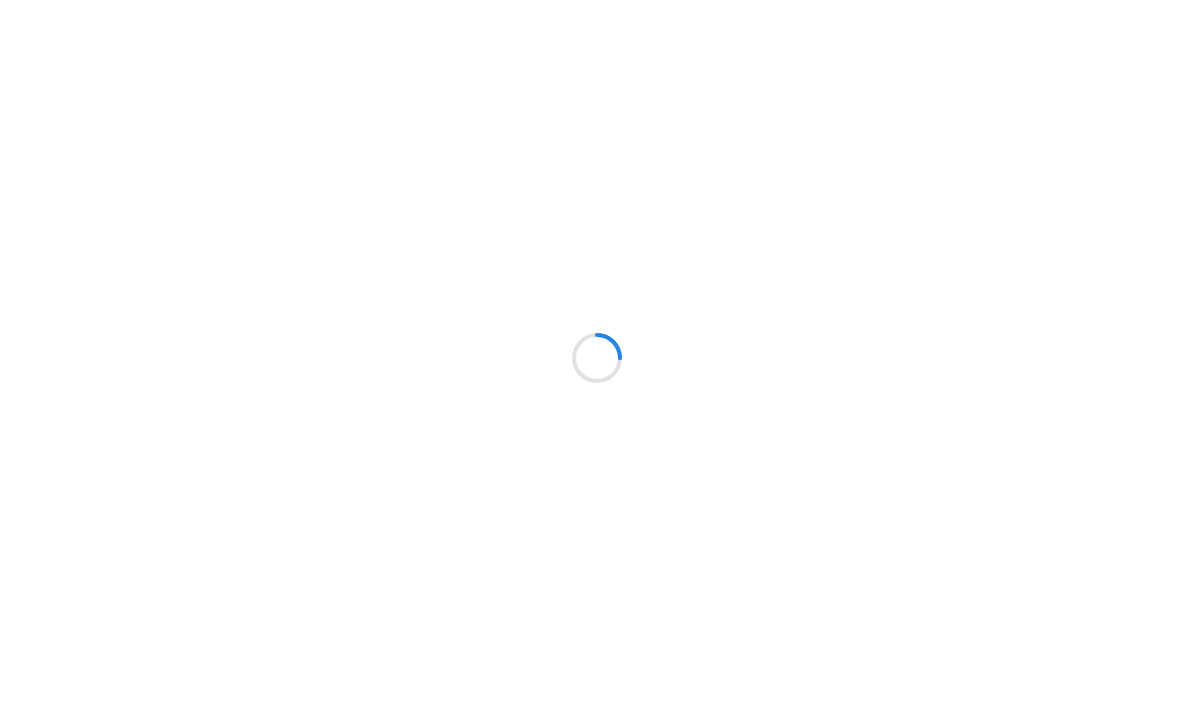 scroll, scrollTop: 0, scrollLeft: 0, axis: both 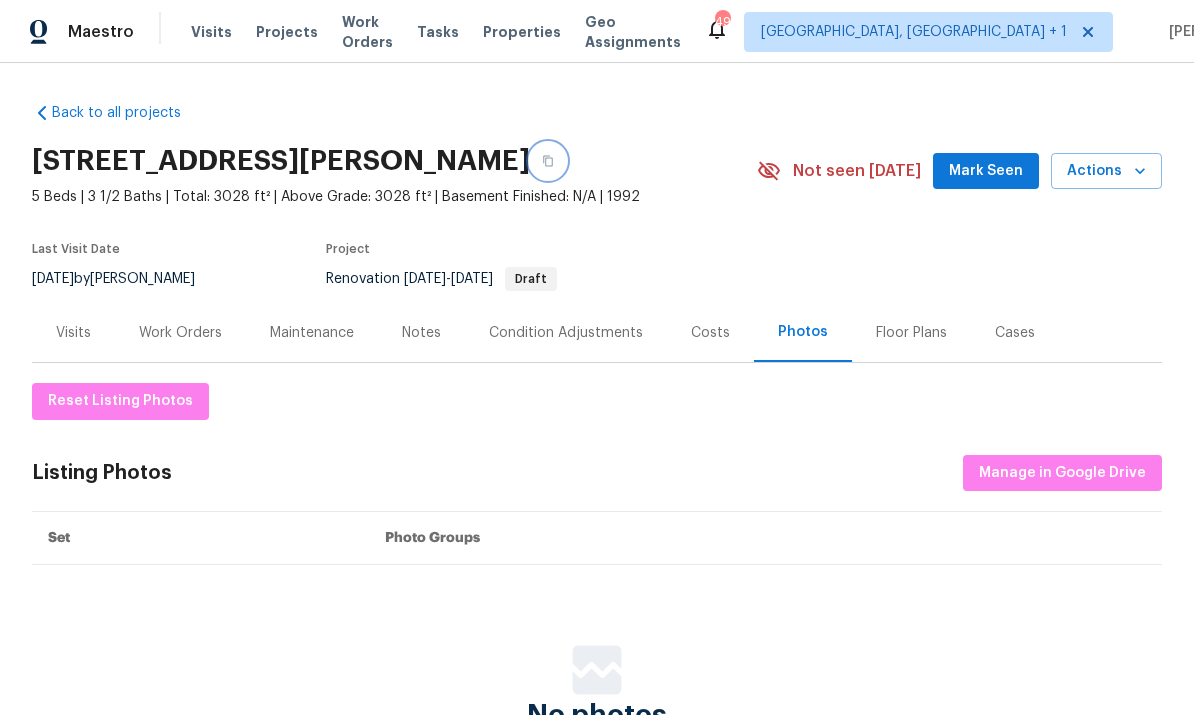 click at bounding box center (548, 161) 